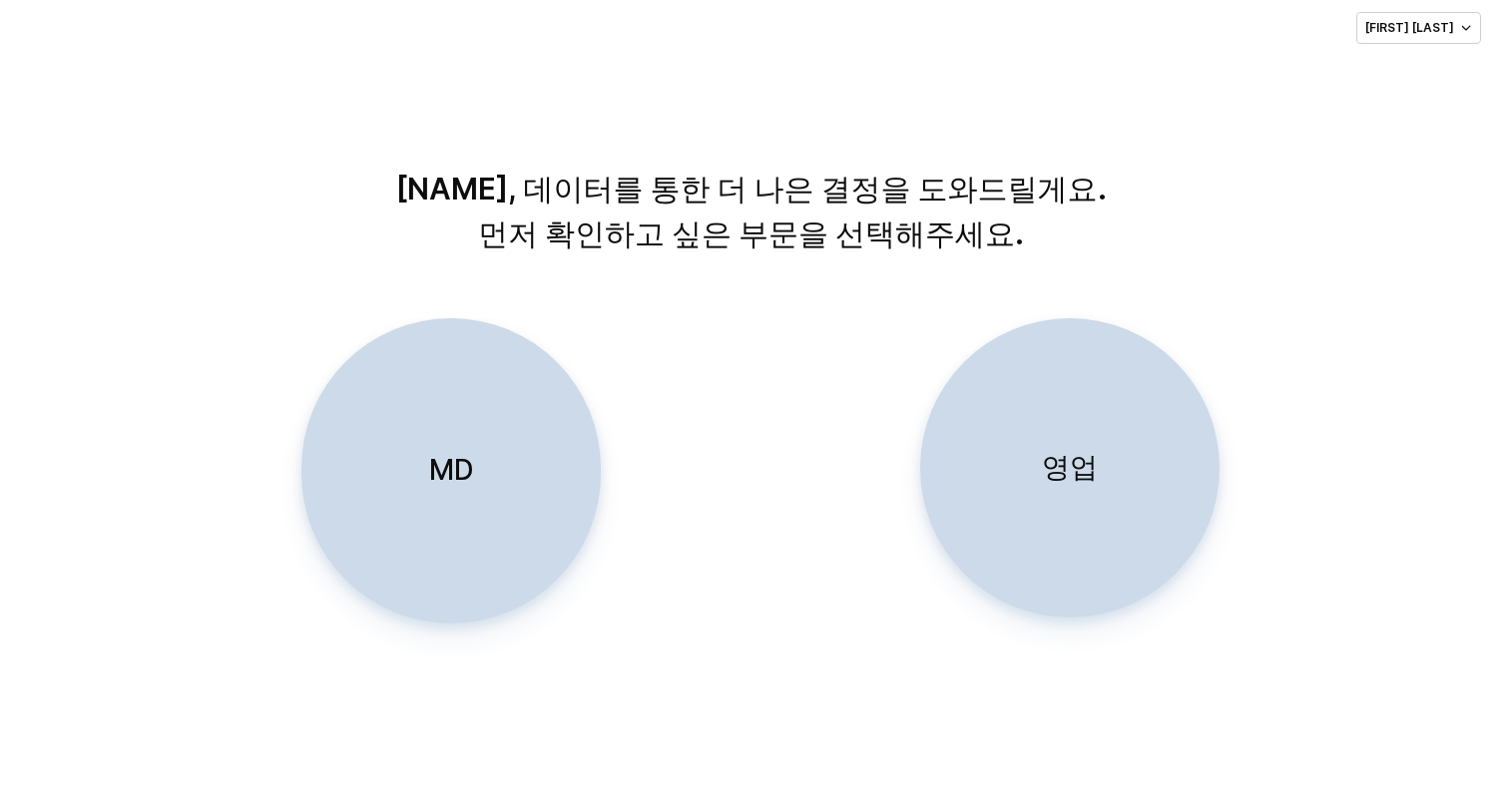 scroll, scrollTop: 0, scrollLeft: 0, axis: both 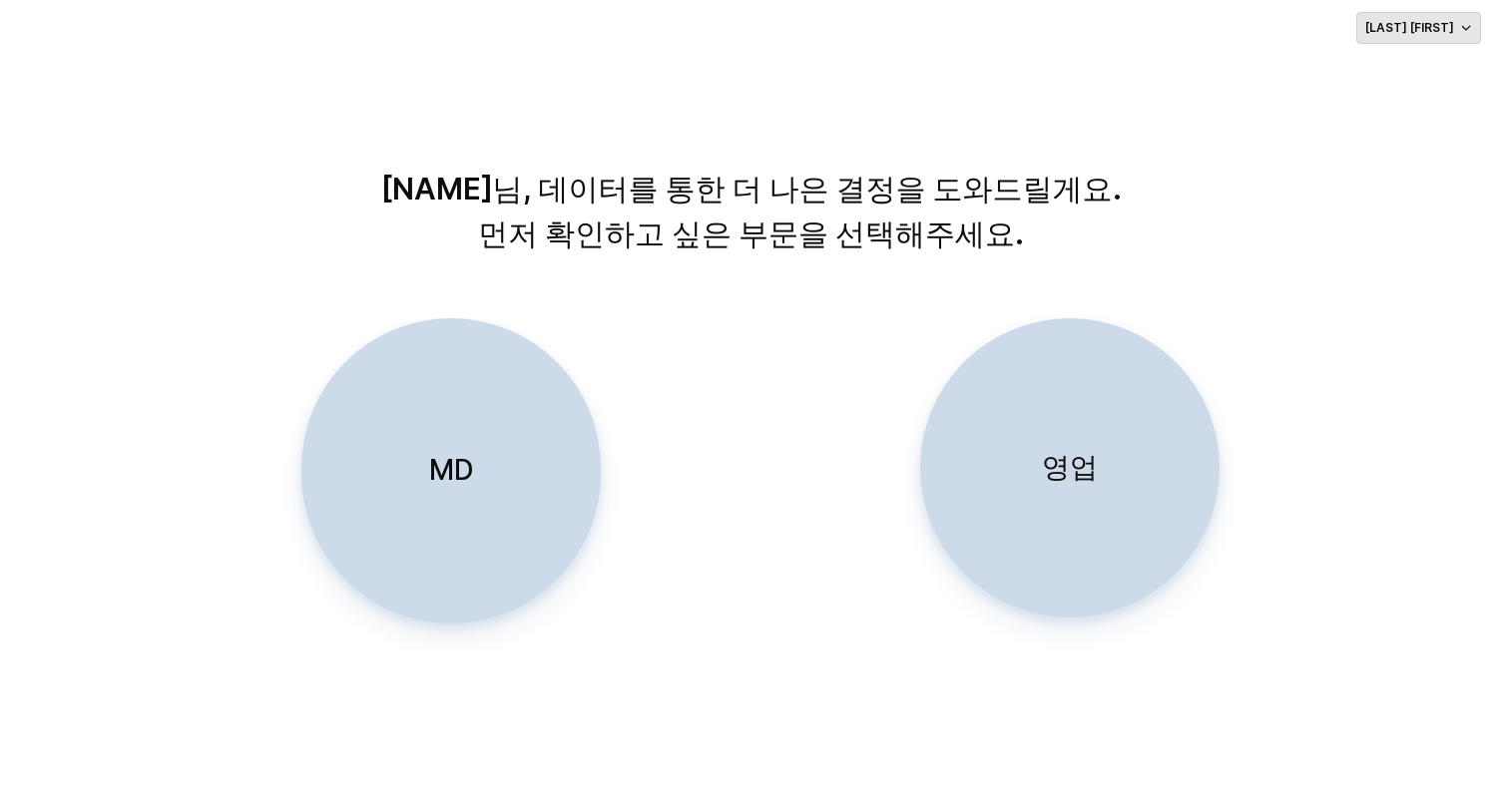 click on "[LAST] [FIRST]" at bounding box center (1418, 28) 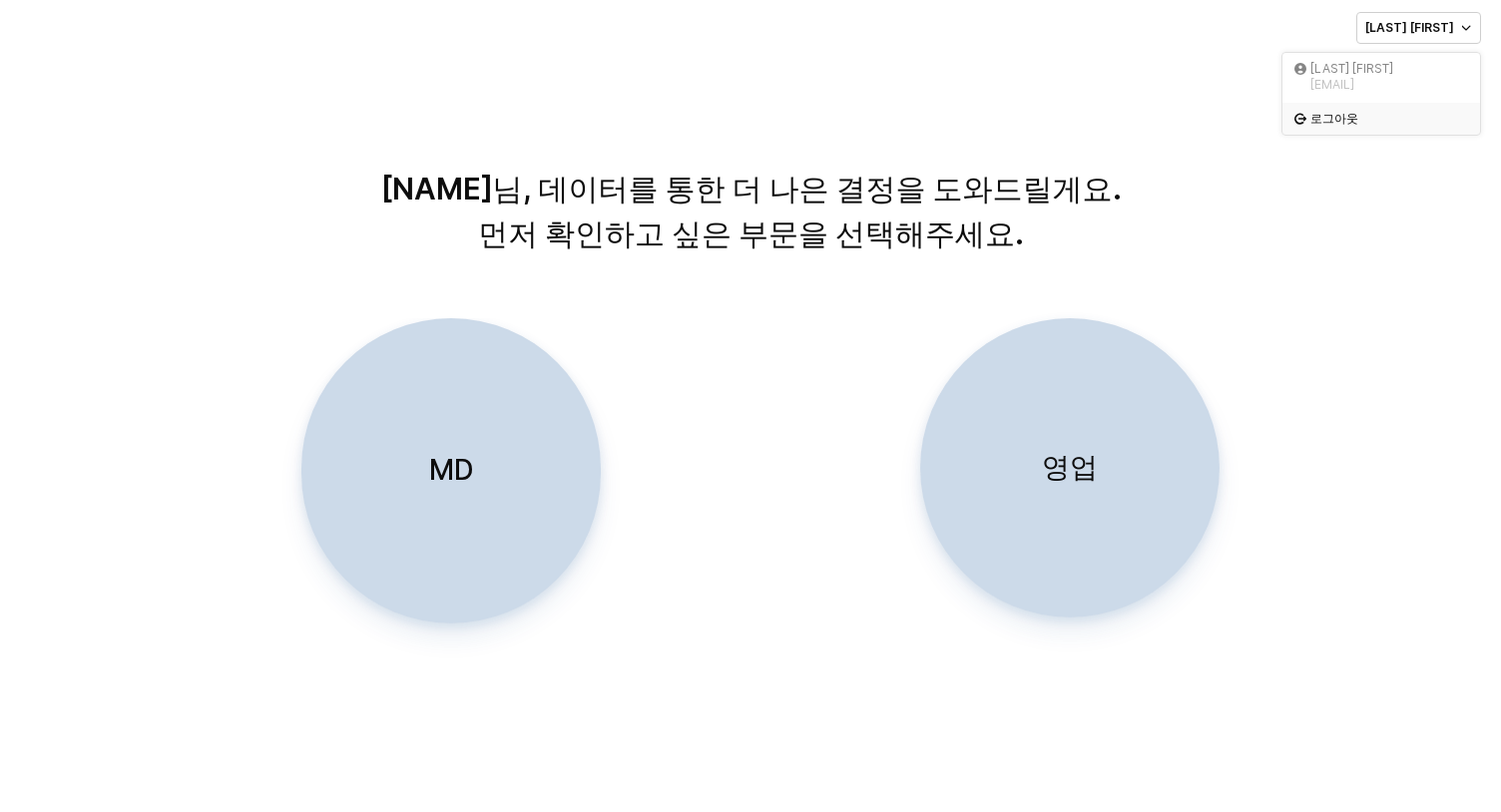 click on "로그아웃" at bounding box center (1375, 119) 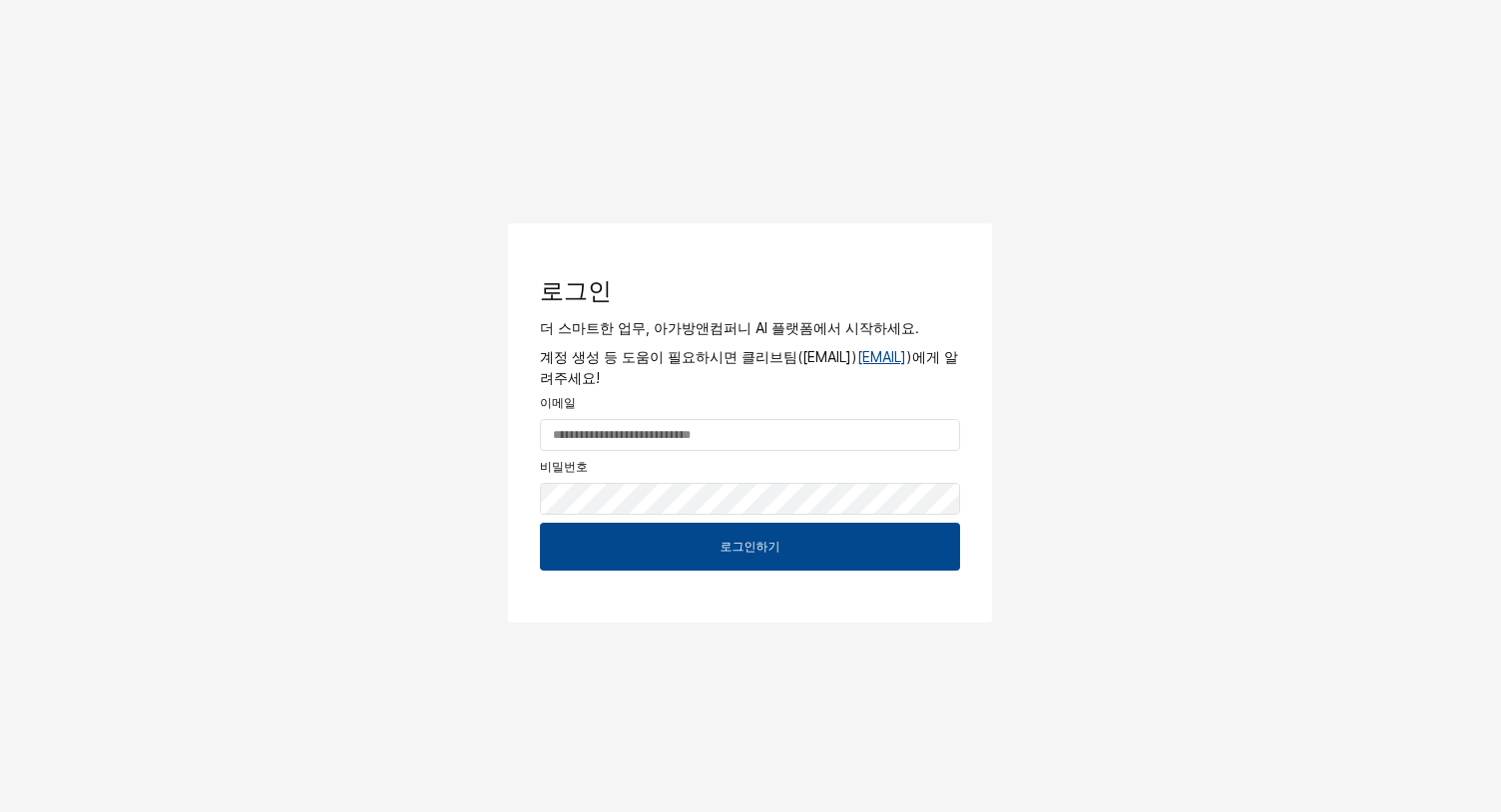 scroll, scrollTop: 0, scrollLeft: 0, axis: both 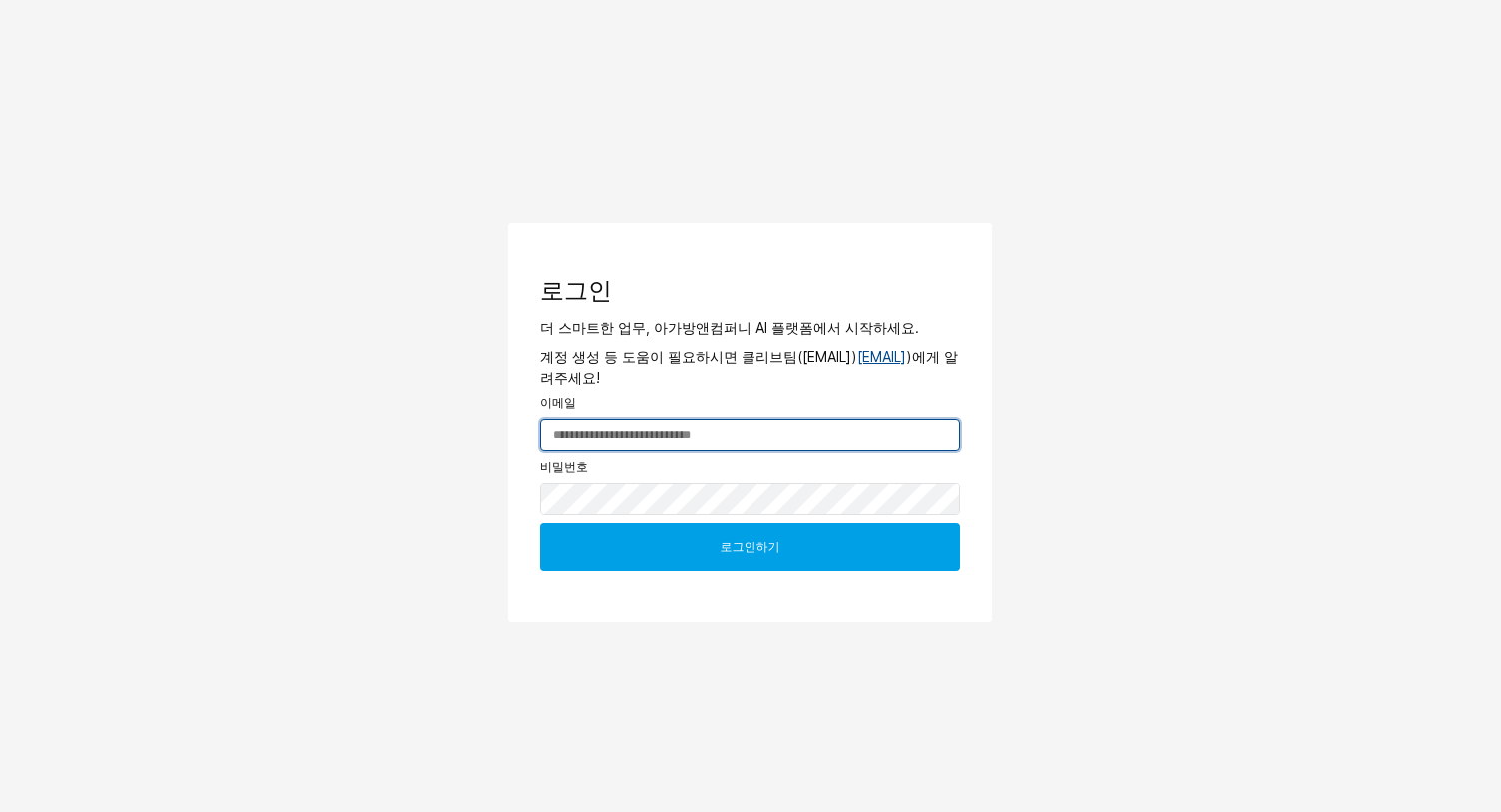 type on "**********" 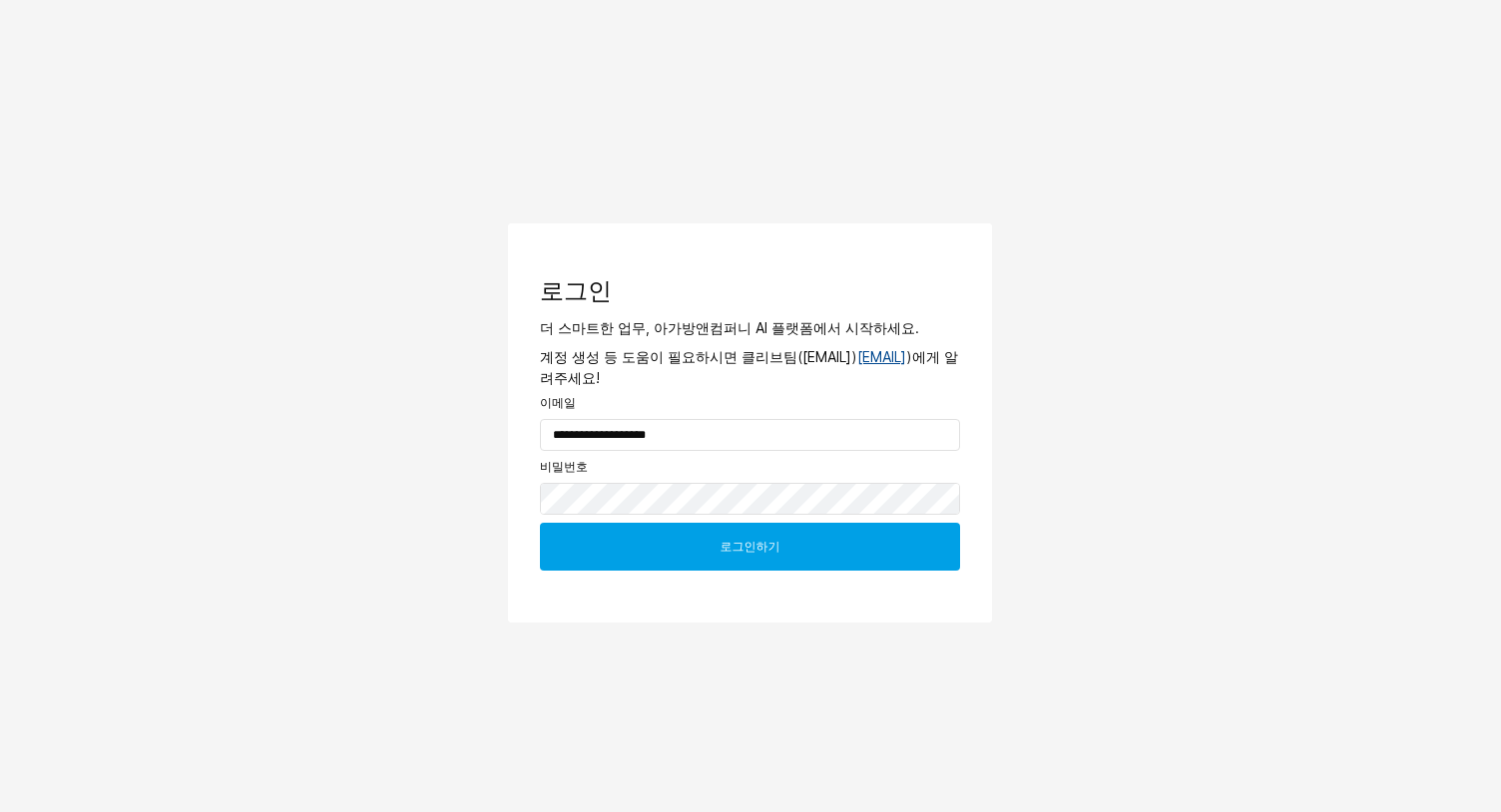 click on "로그인하기" at bounding box center (750, 547) 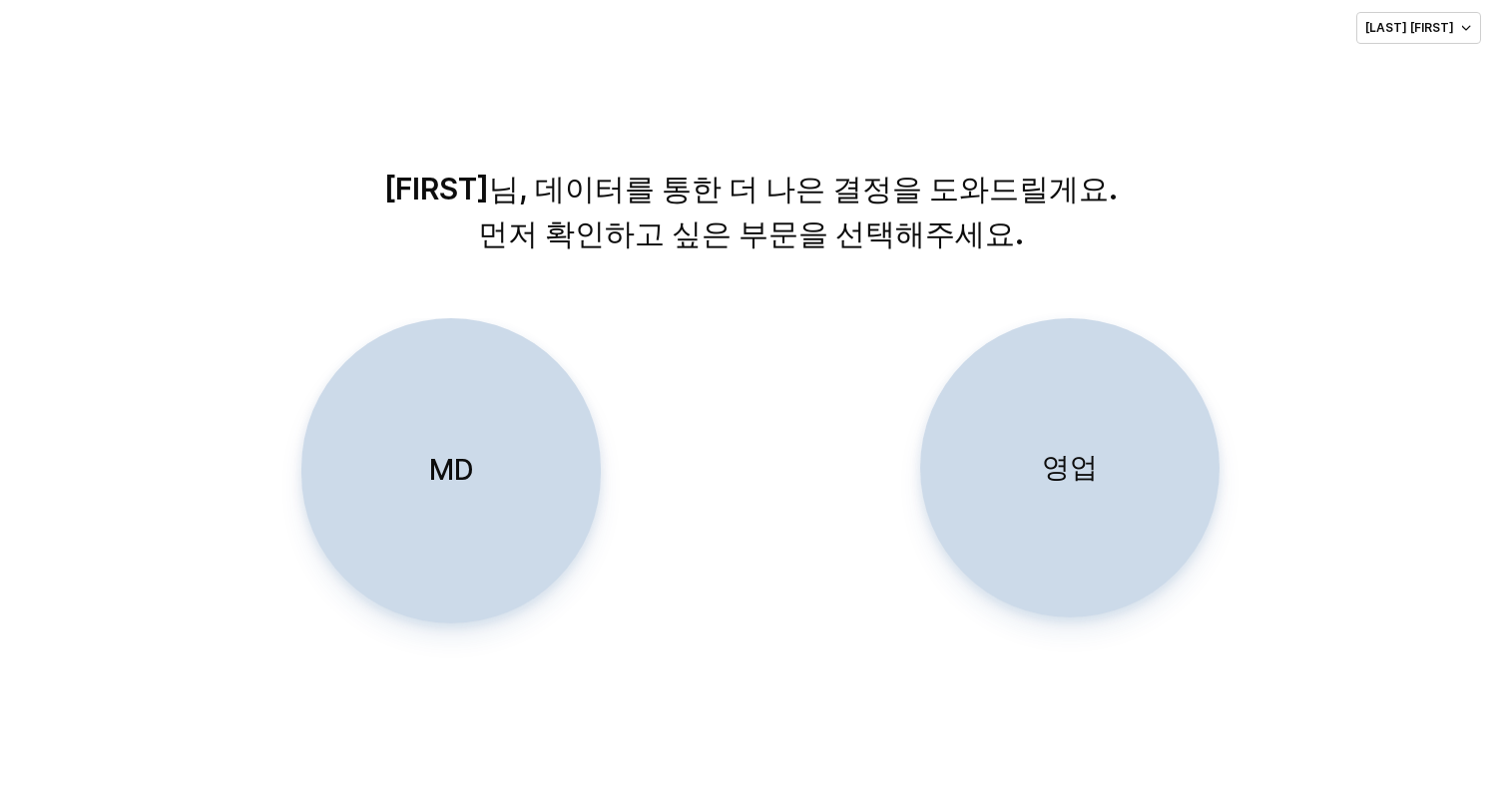 scroll, scrollTop: 0, scrollLeft: 0, axis: both 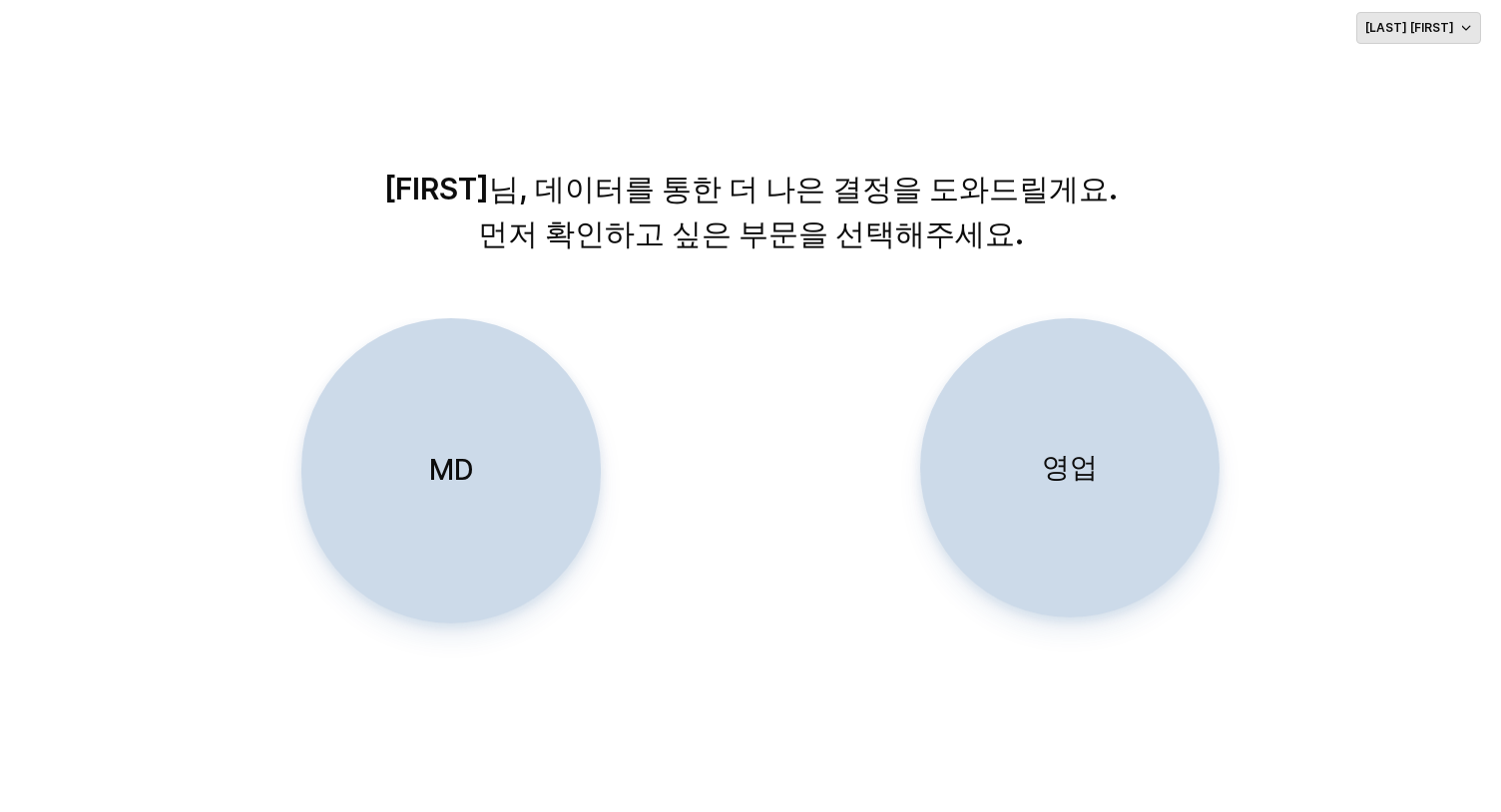 click on "[LAST] [FIRST]" at bounding box center (1418, 28) 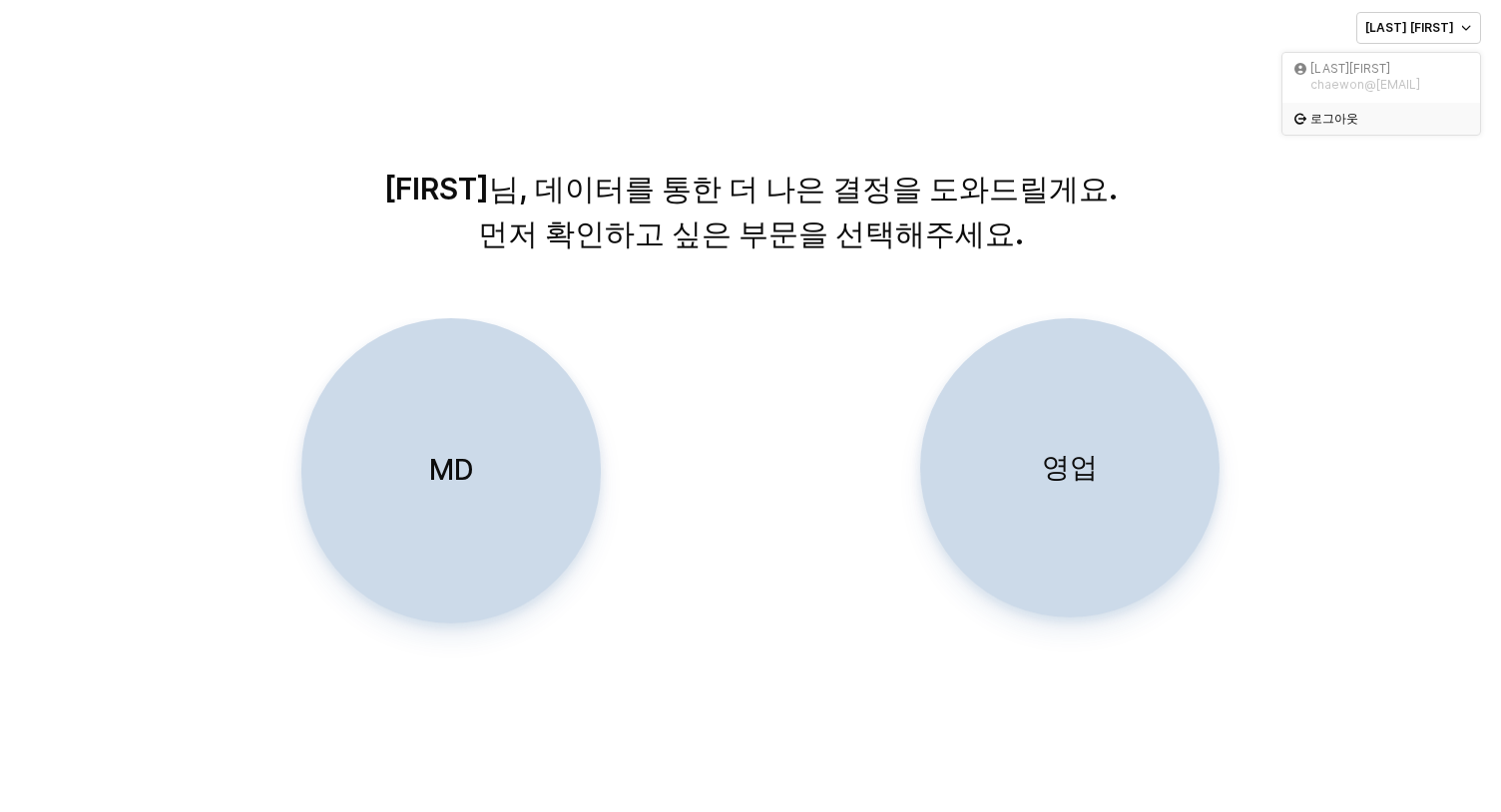 click on "로그아웃" at bounding box center (1383, 119) 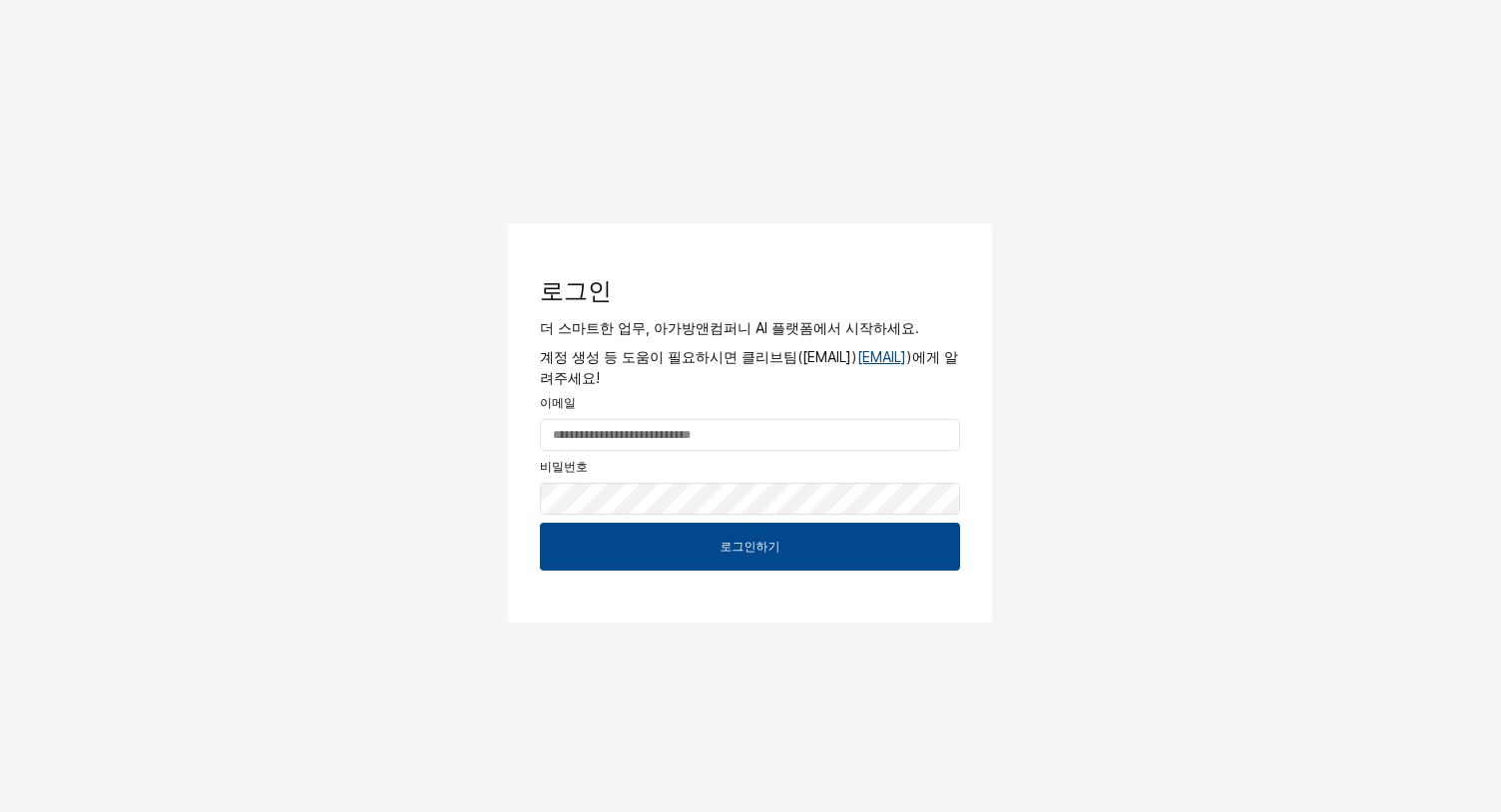 scroll, scrollTop: 0, scrollLeft: 0, axis: both 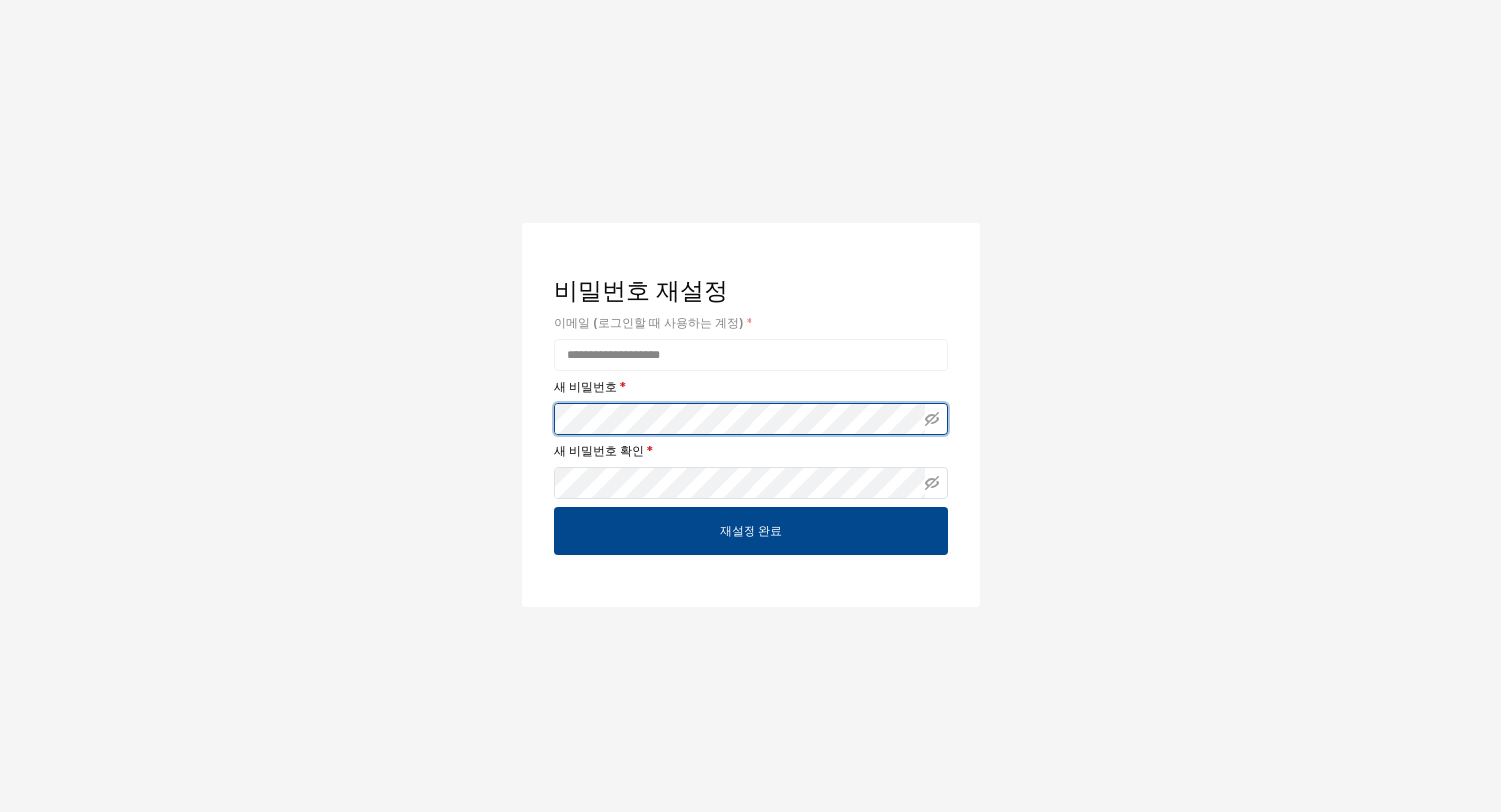 type 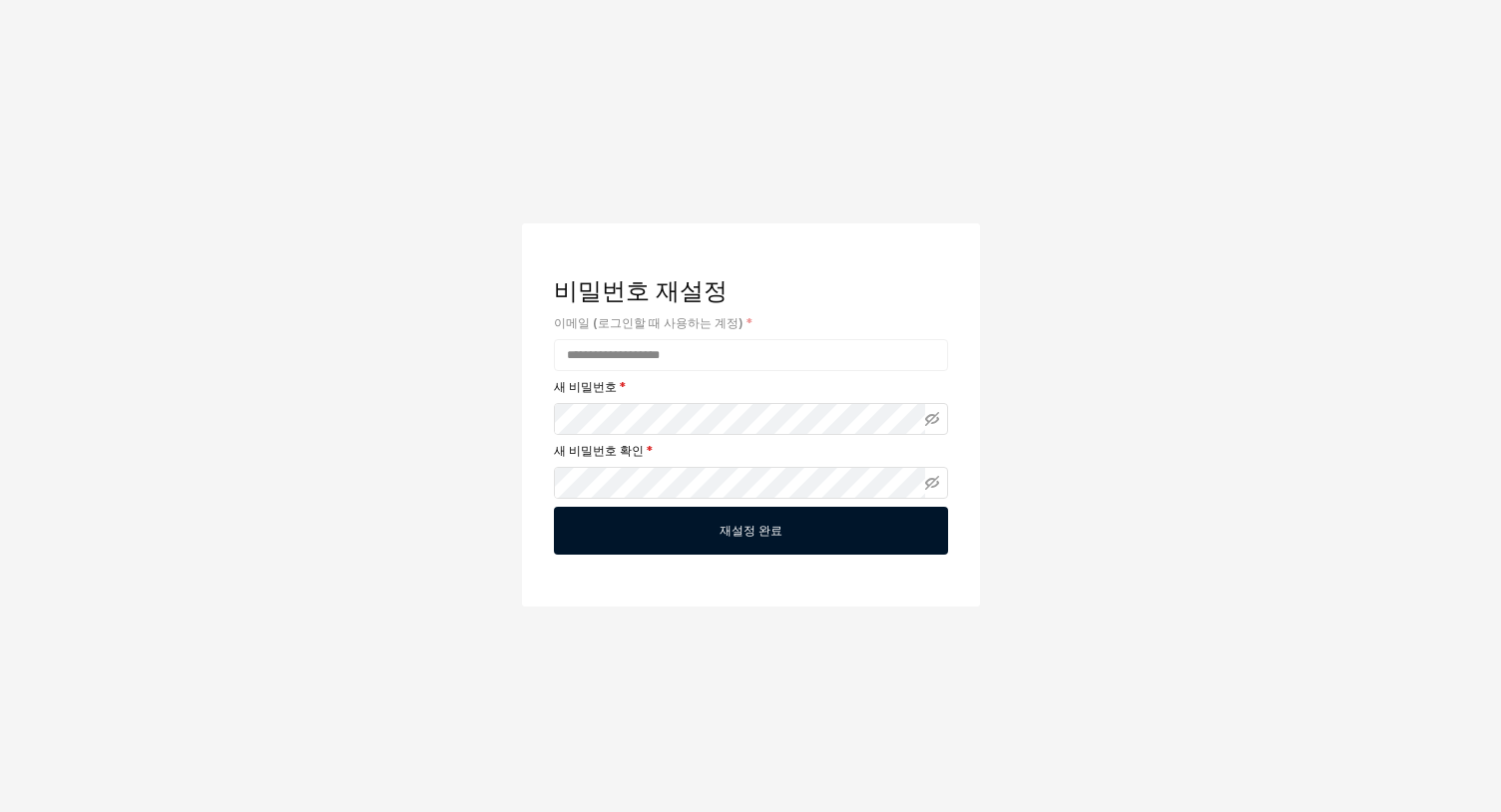 click on "재설정 완료" at bounding box center (750, 531) 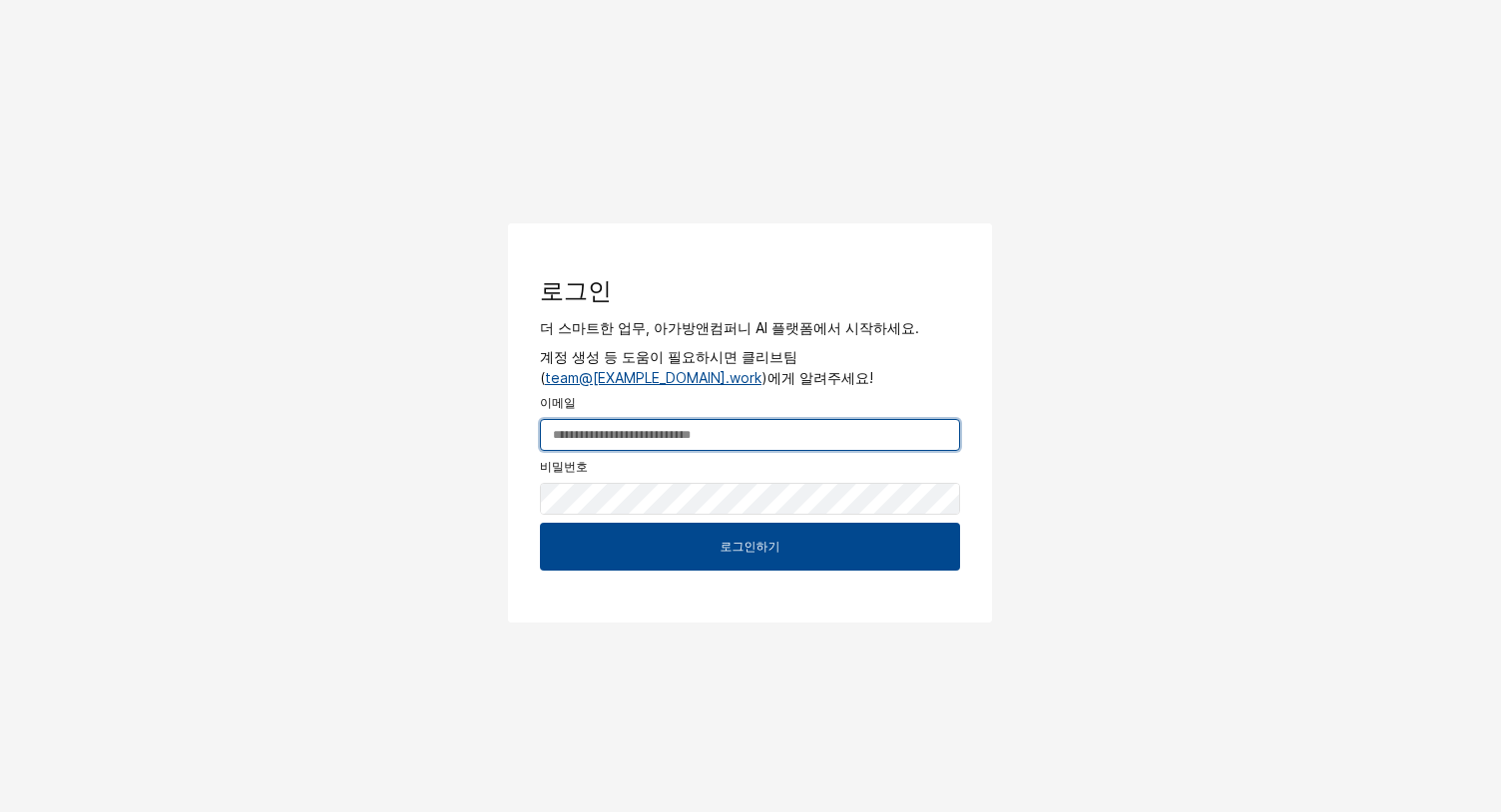 type on "**********" 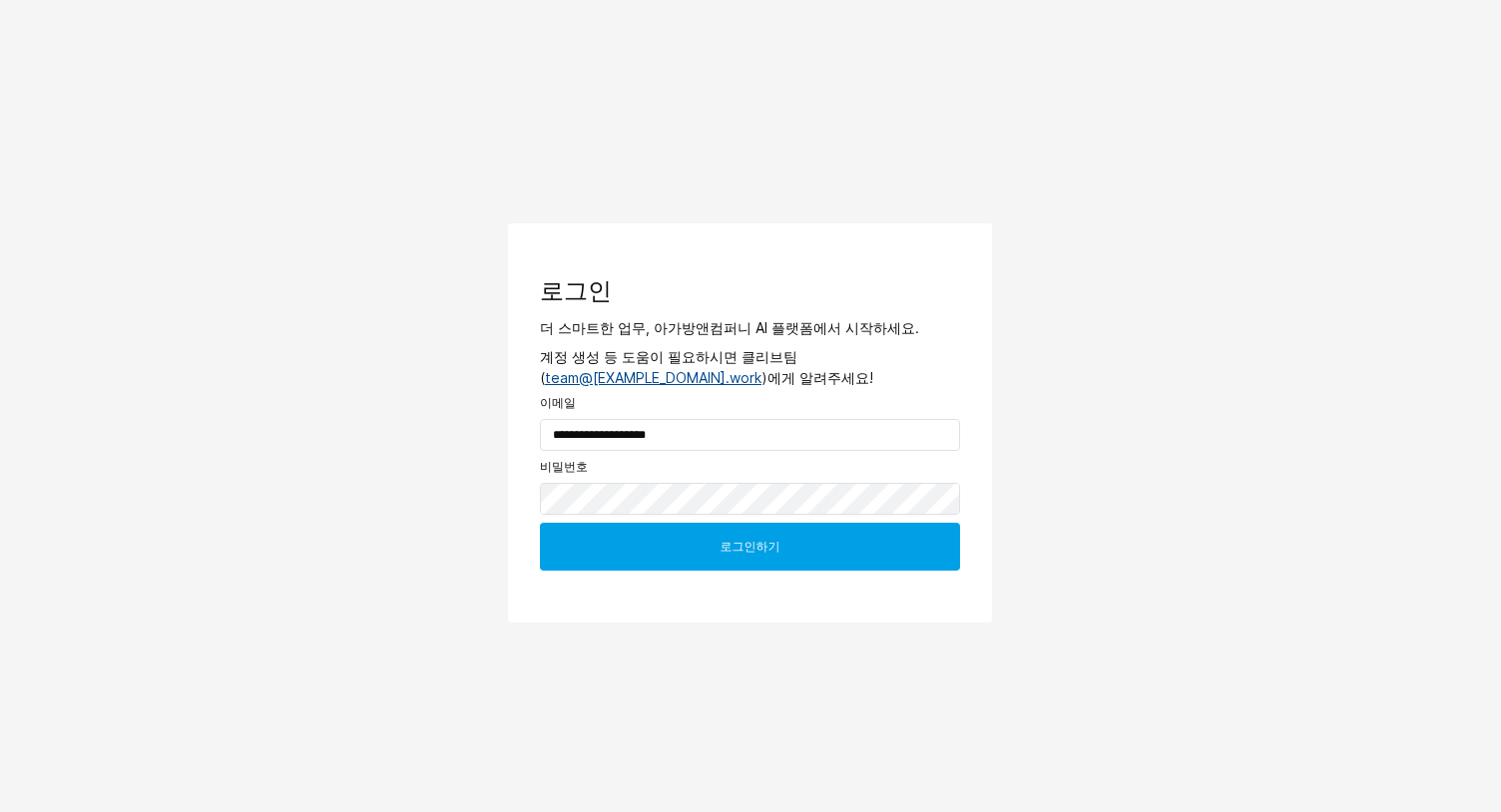 click on "로그인하기" at bounding box center (750, 547) 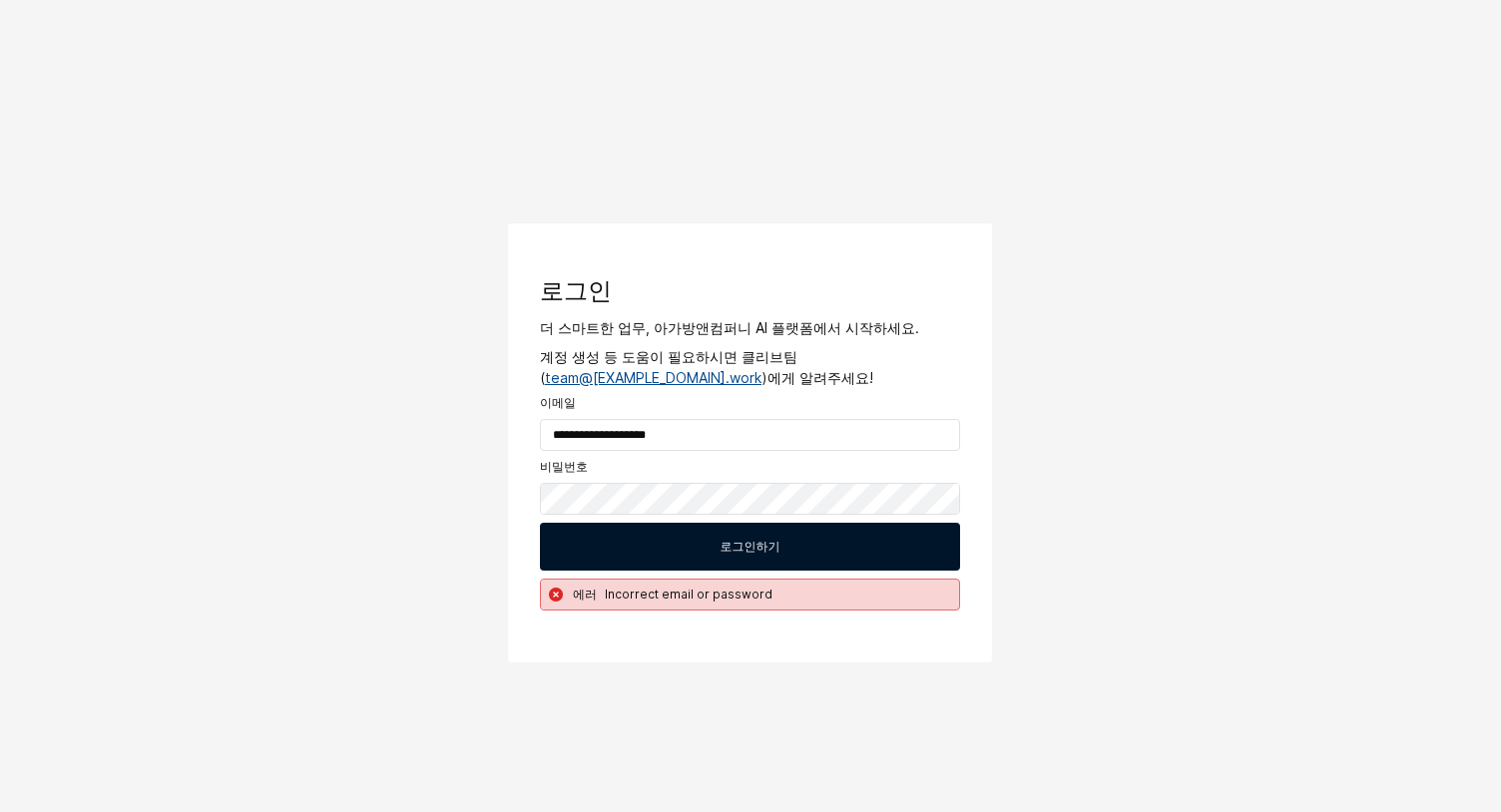 click on "[LOGIN]" at bounding box center (750, 547) 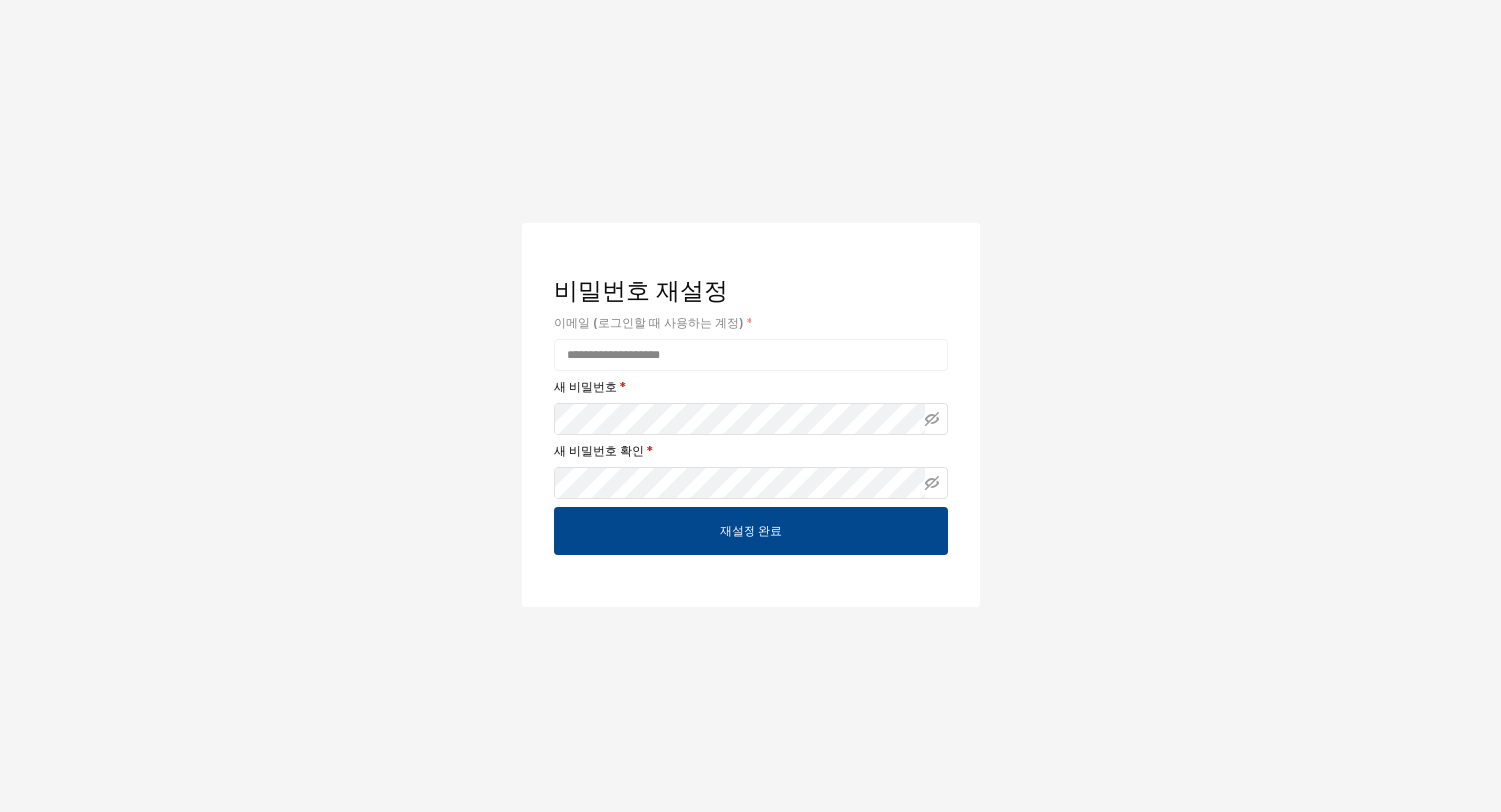 scroll, scrollTop: 0, scrollLeft: 0, axis: both 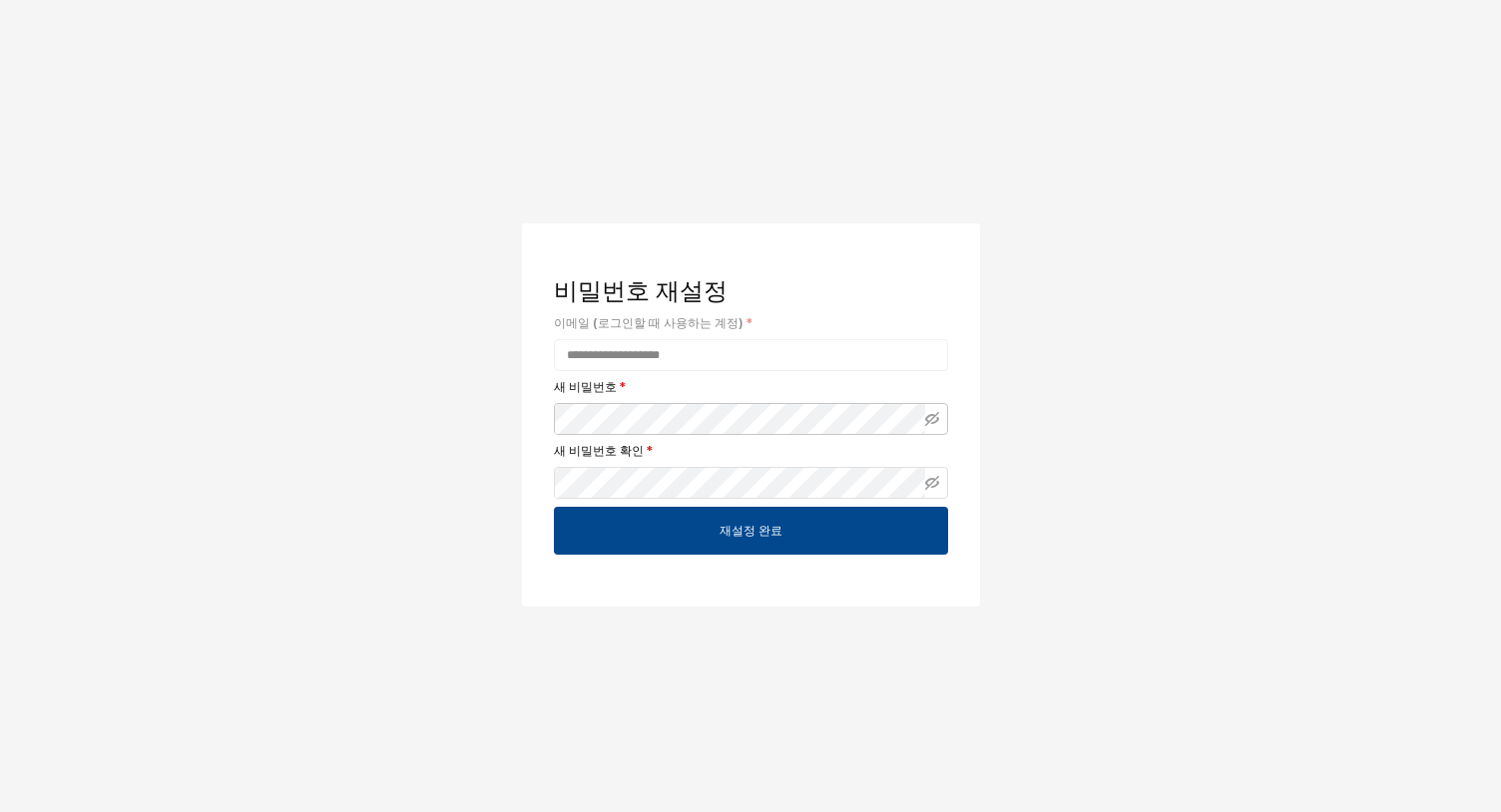 click at bounding box center [750, 419] 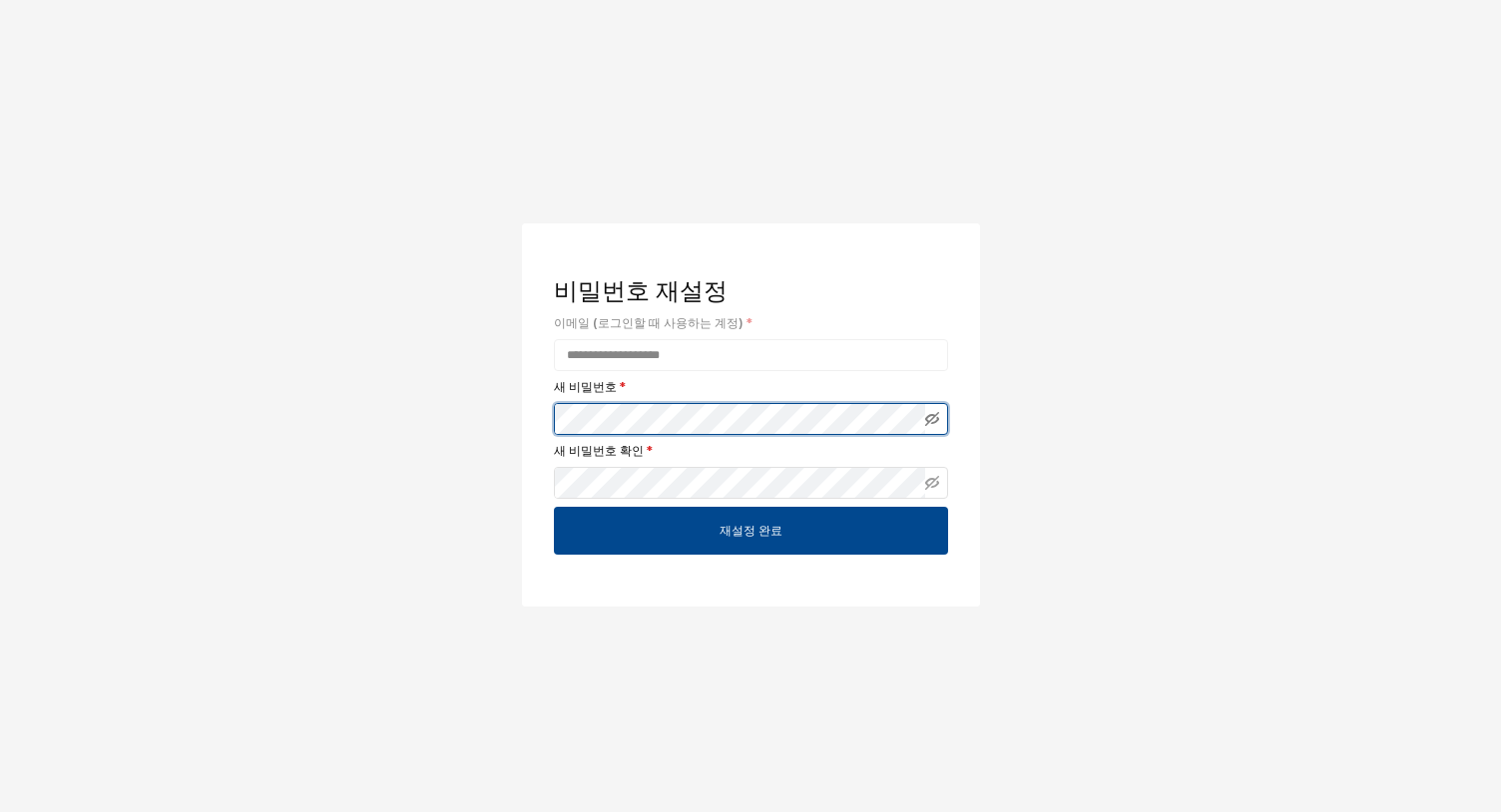 click at bounding box center [932, 419] 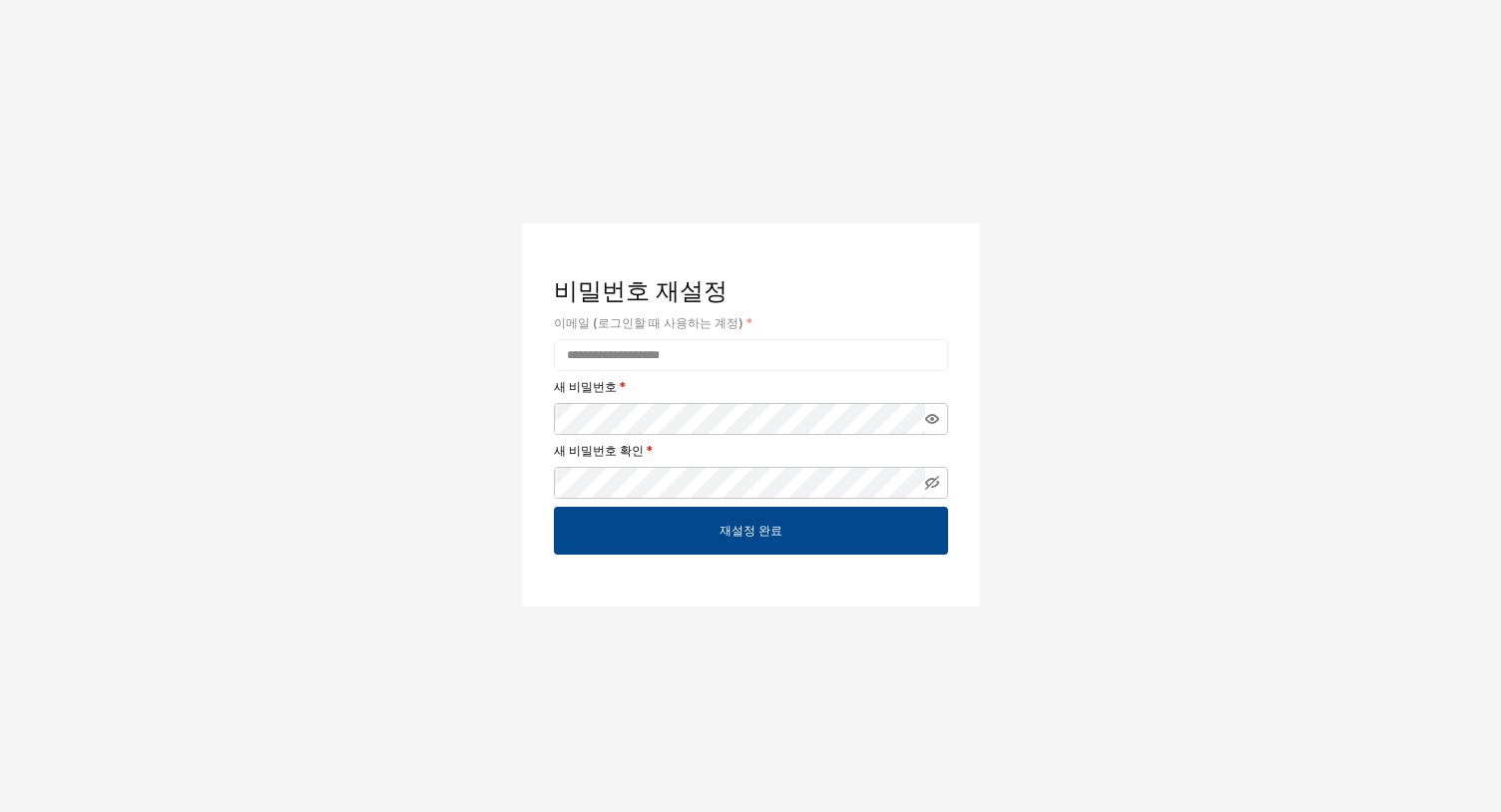 click at bounding box center [936, 483] 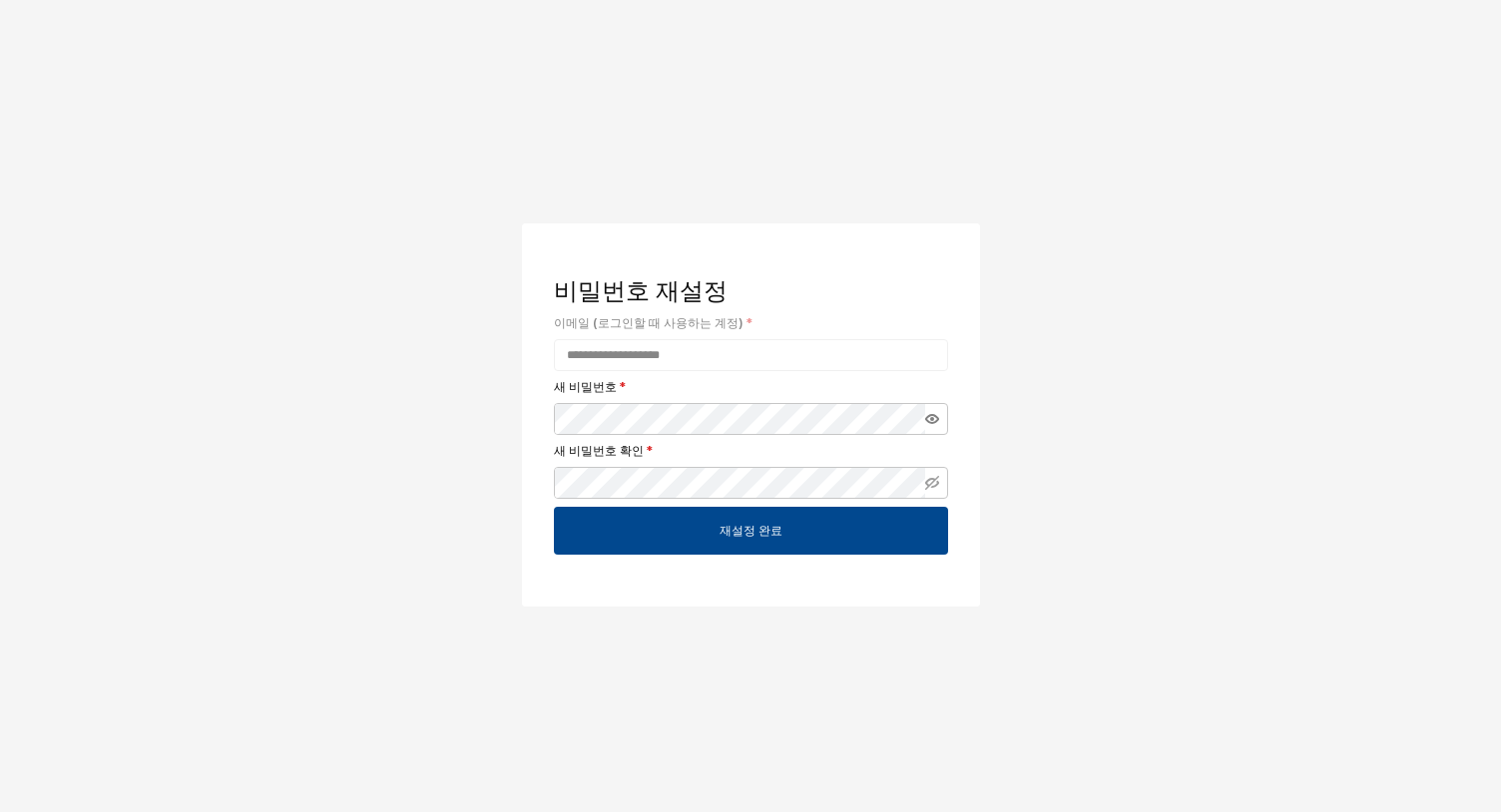 click at bounding box center [750, 483] 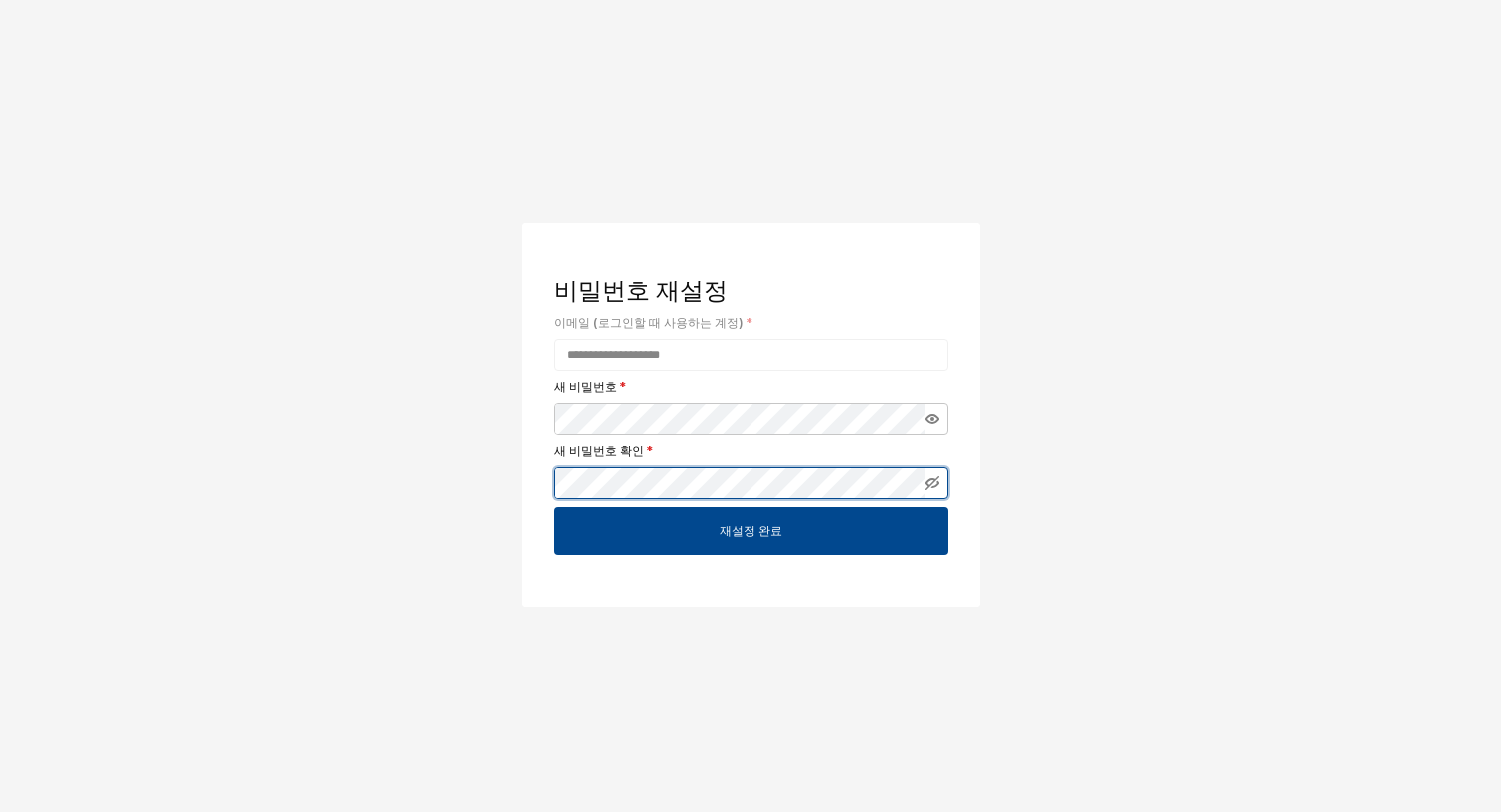 click at bounding box center [932, 483] 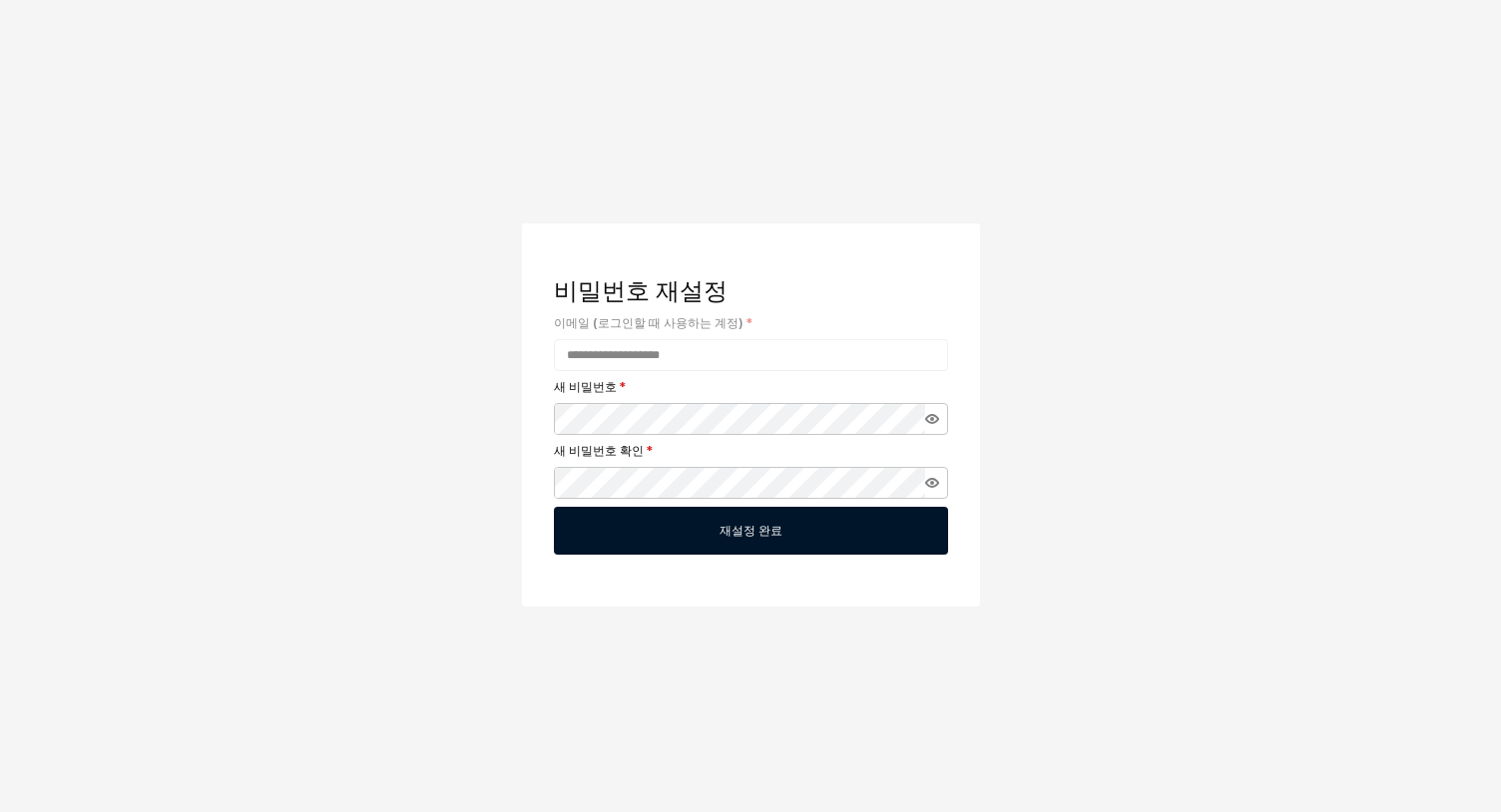 click on "재설정 완료" at bounding box center [750, 531] 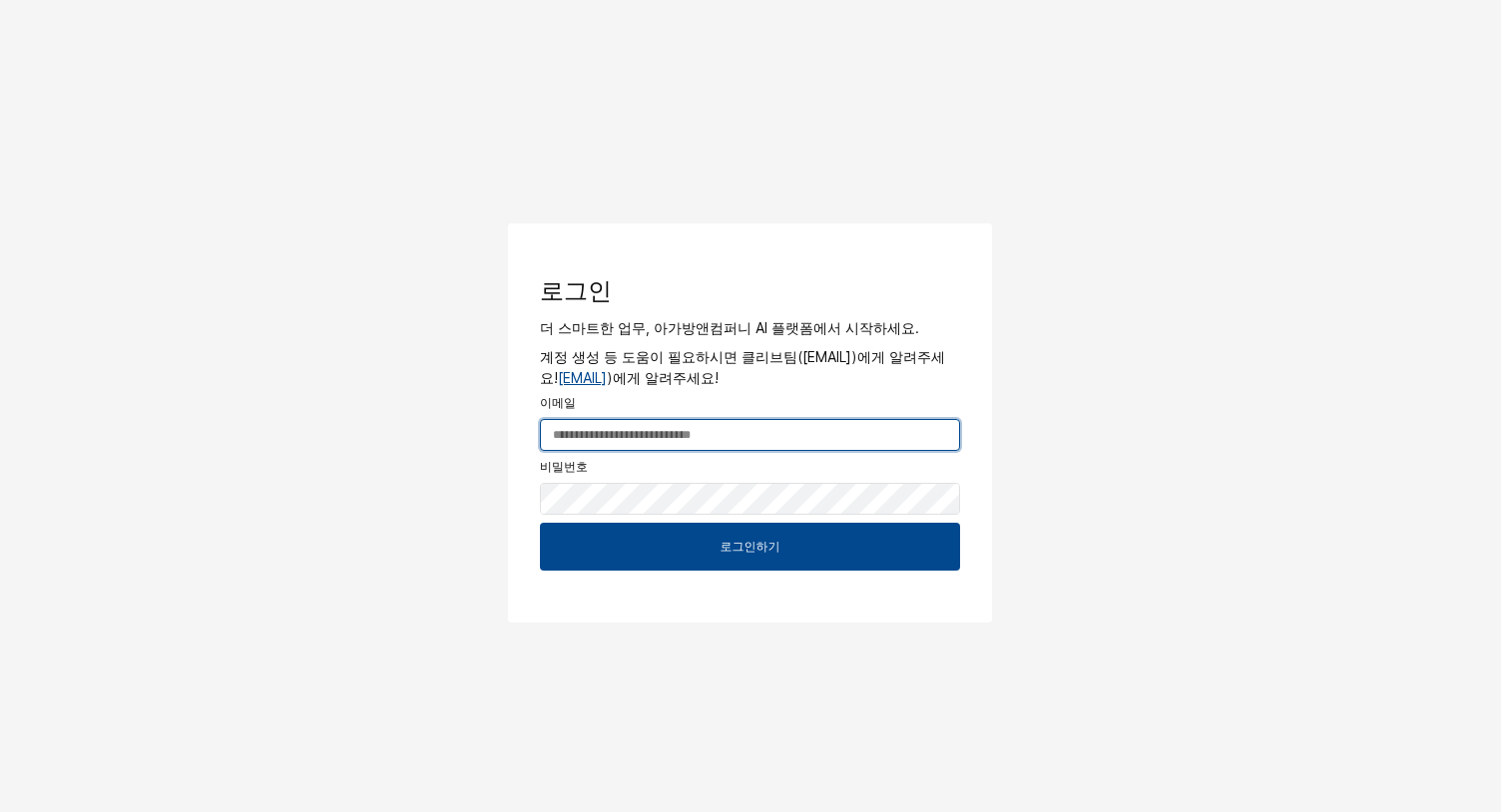 type on "**********" 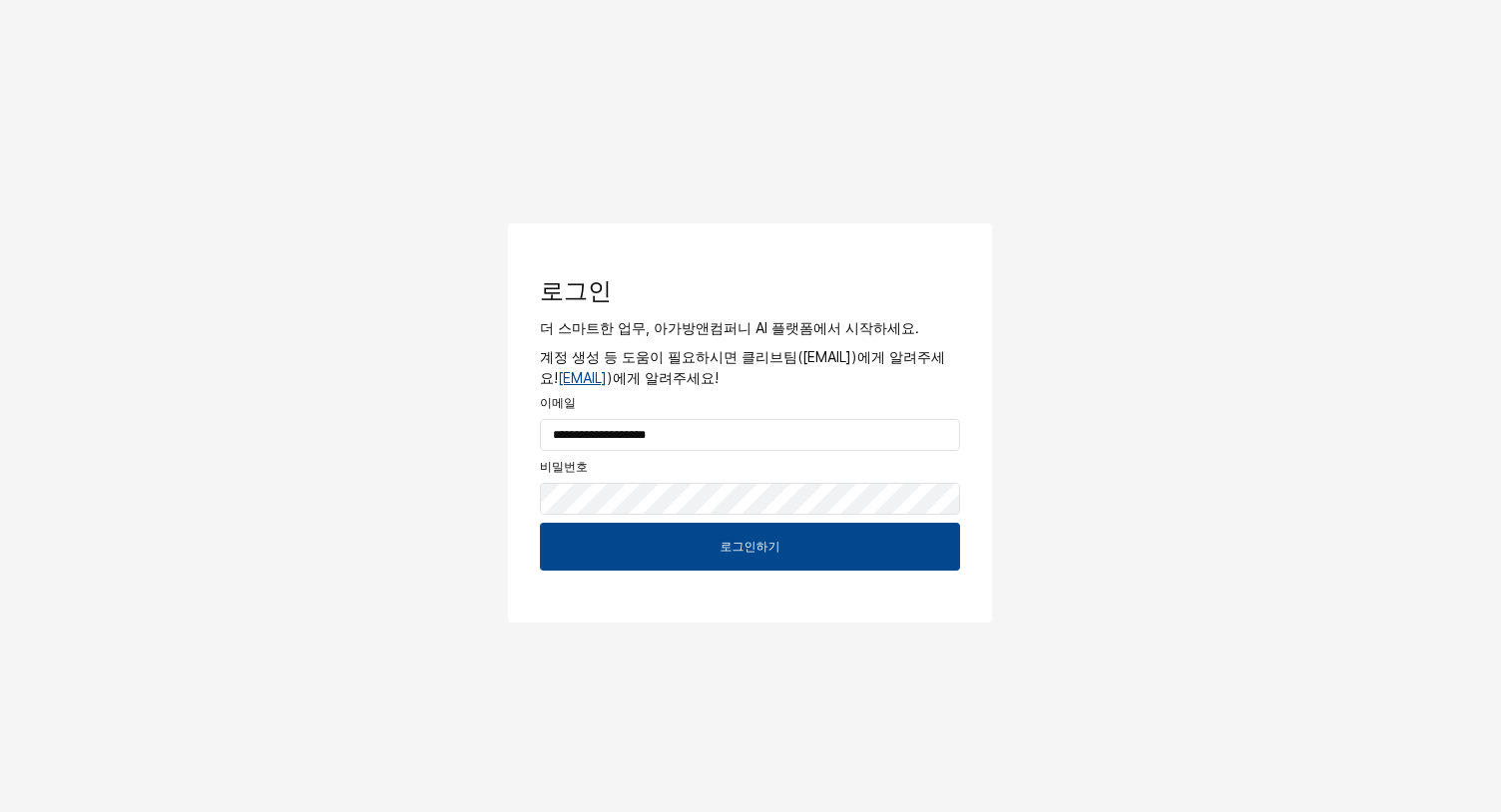 click at bounding box center [750, 686] 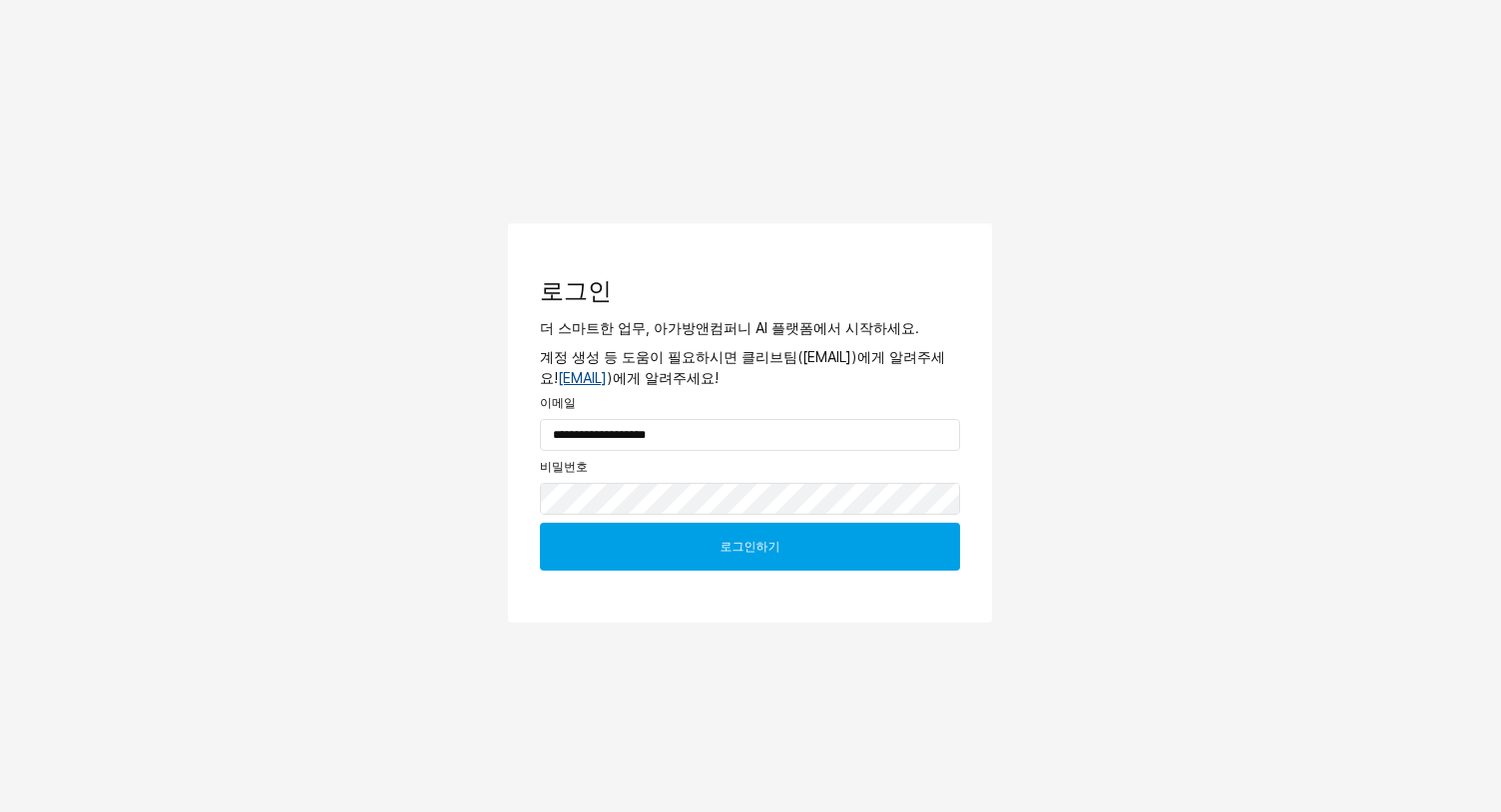 click on "로그인하기" at bounding box center (750, 547) 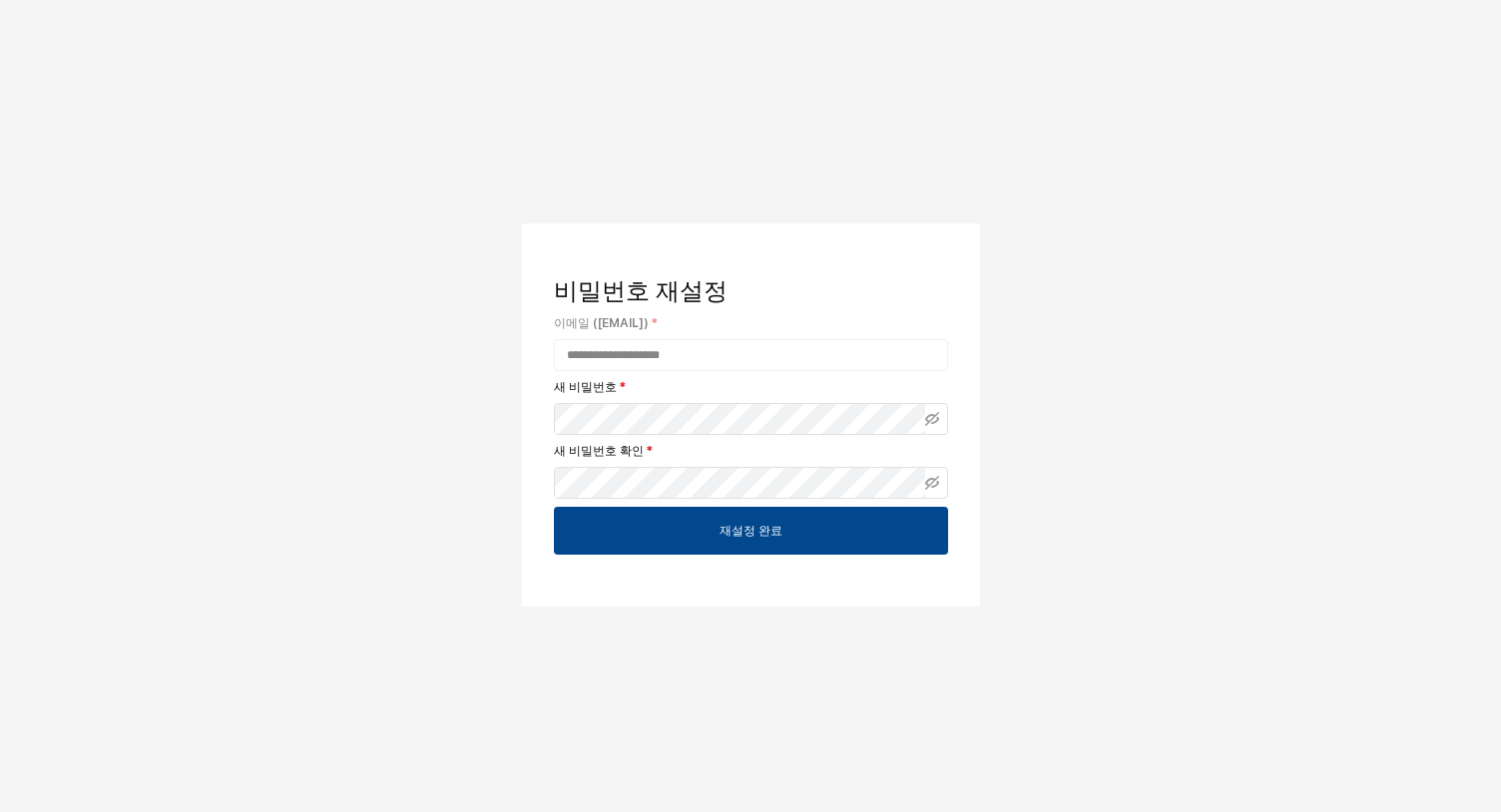 scroll, scrollTop: 0, scrollLeft: 0, axis: both 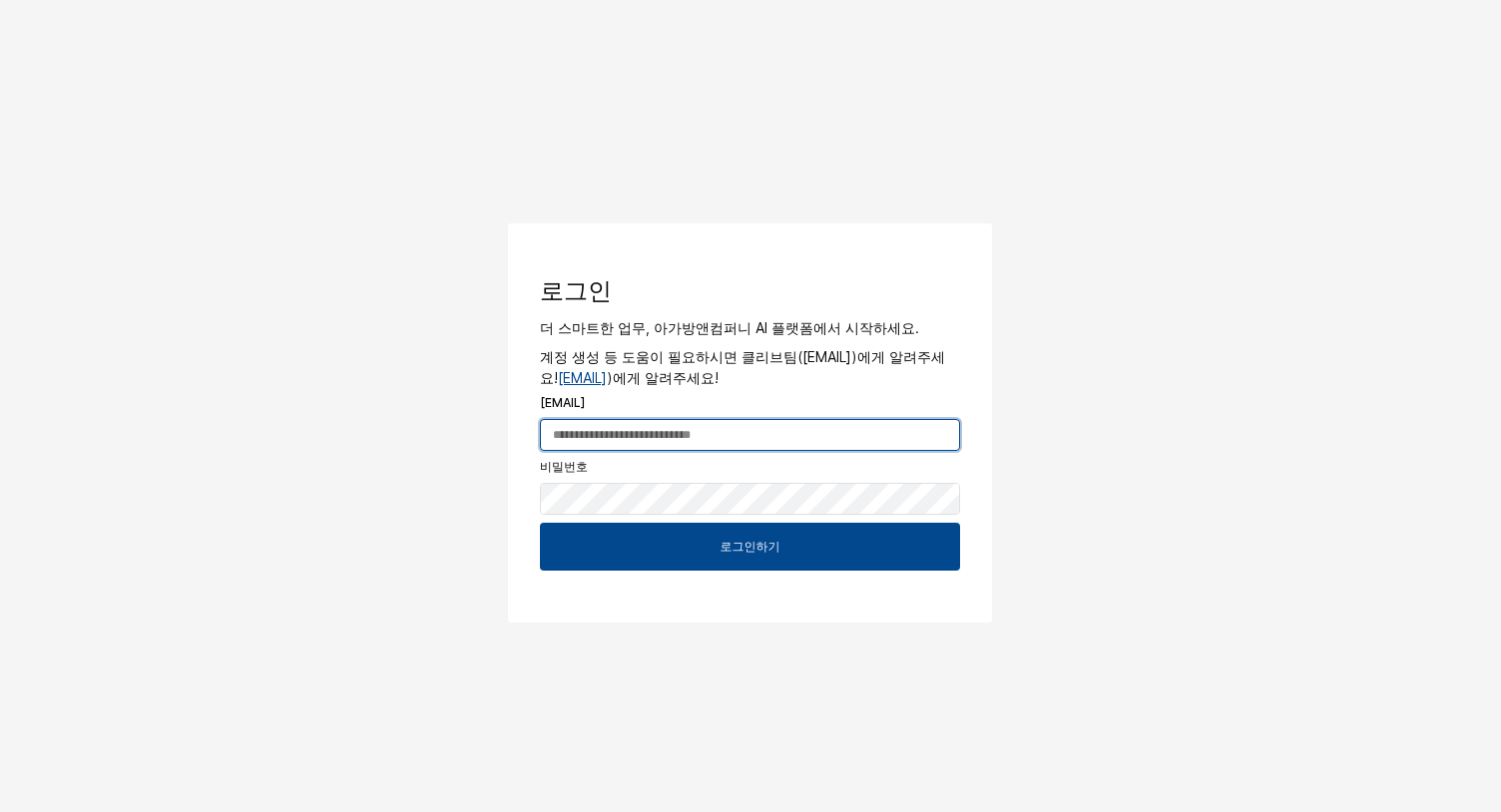 type on "**********" 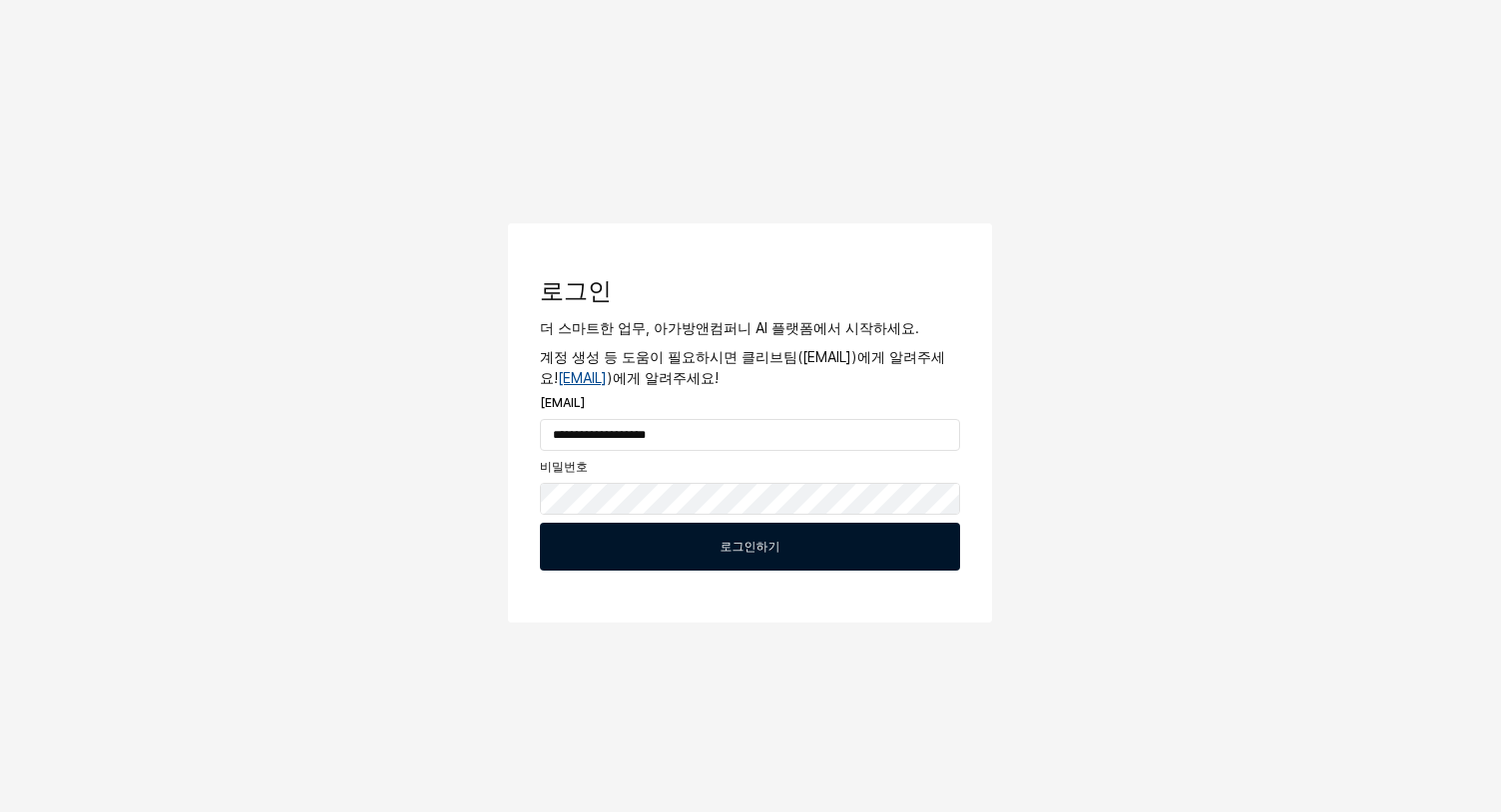 click on "[LOGIN]" at bounding box center [750, 547] 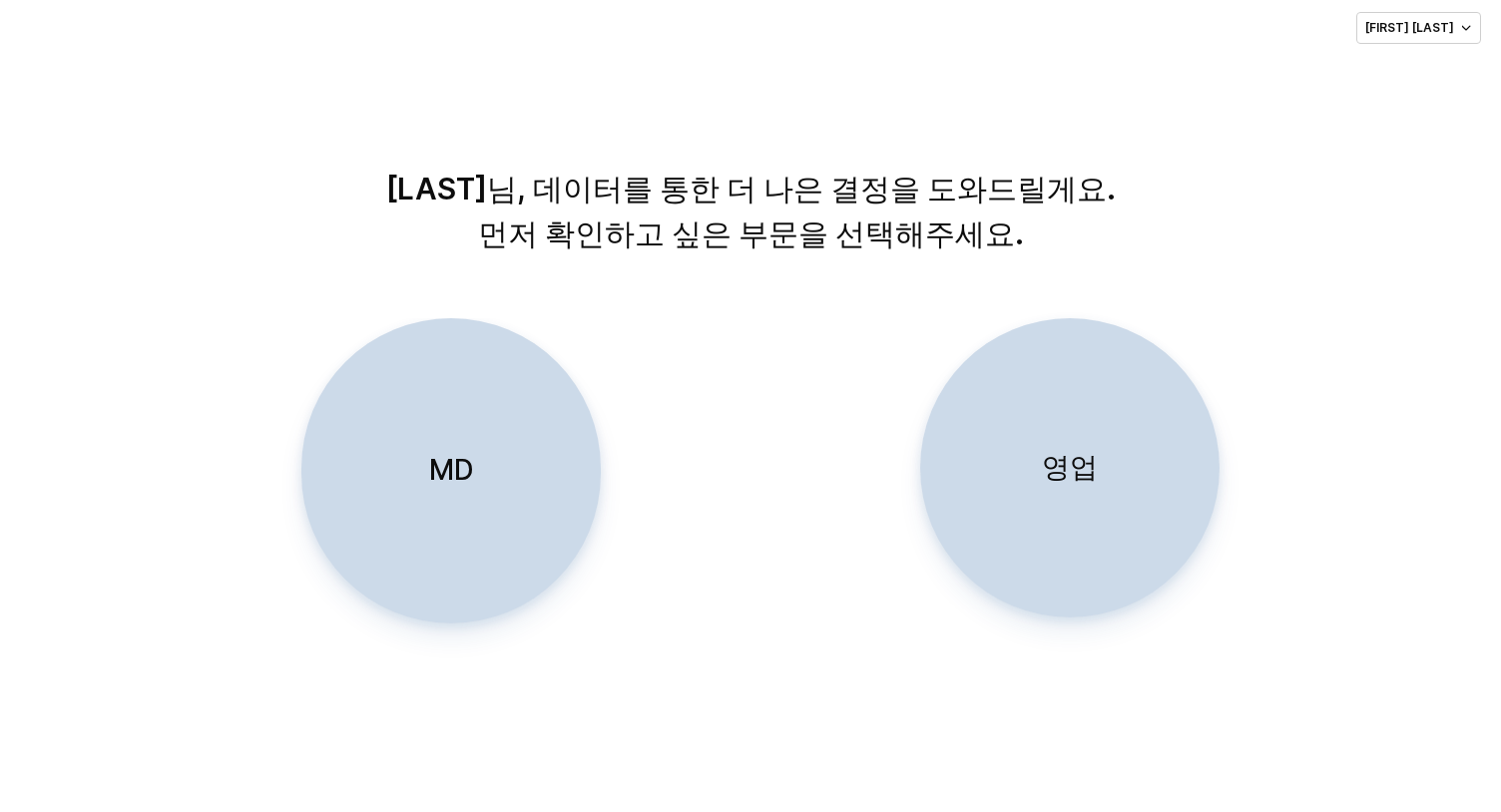 scroll, scrollTop: 0, scrollLeft: 0, axis: both 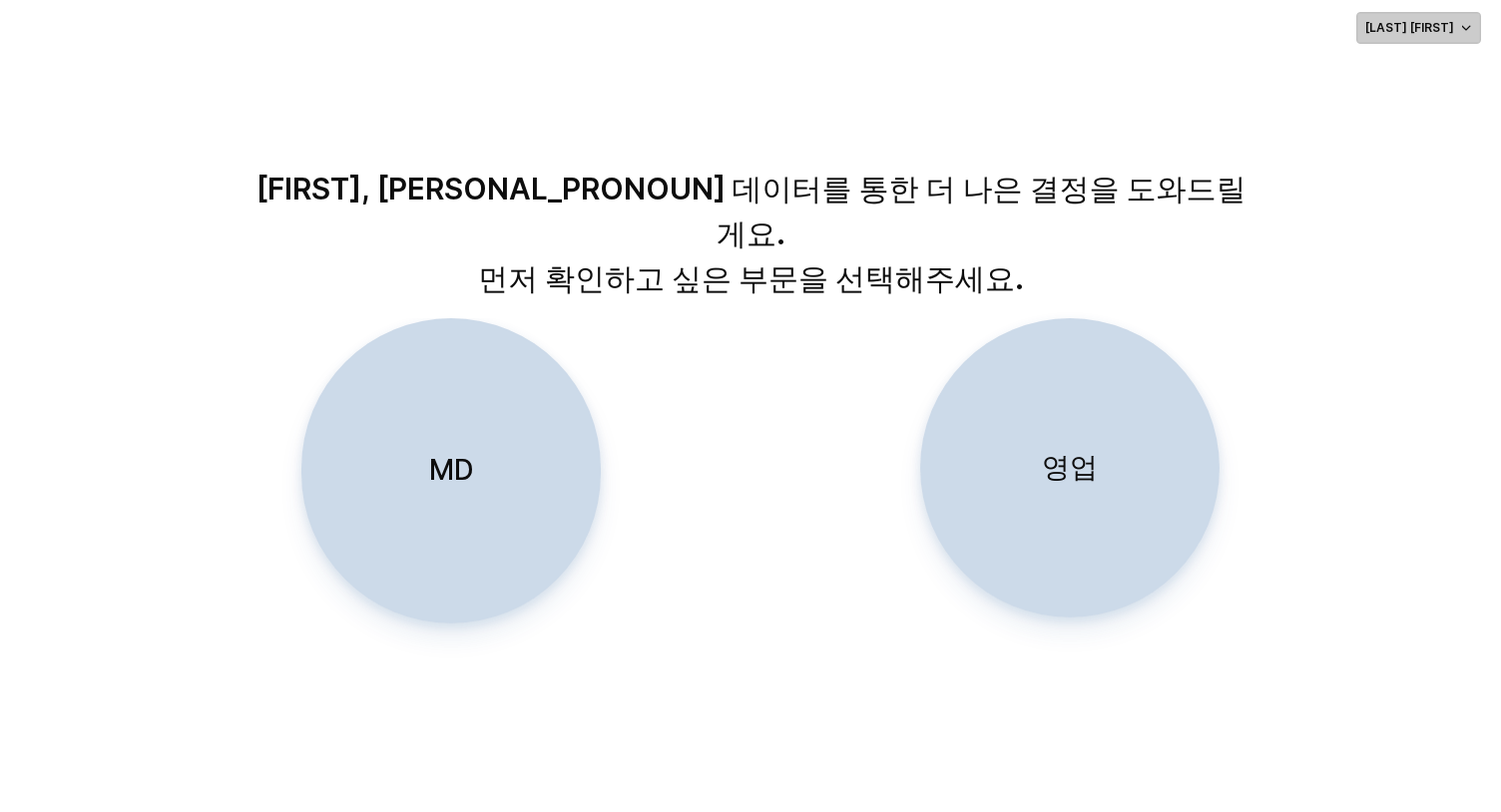 click on "임 채원" at bounding box center (1418, 28) 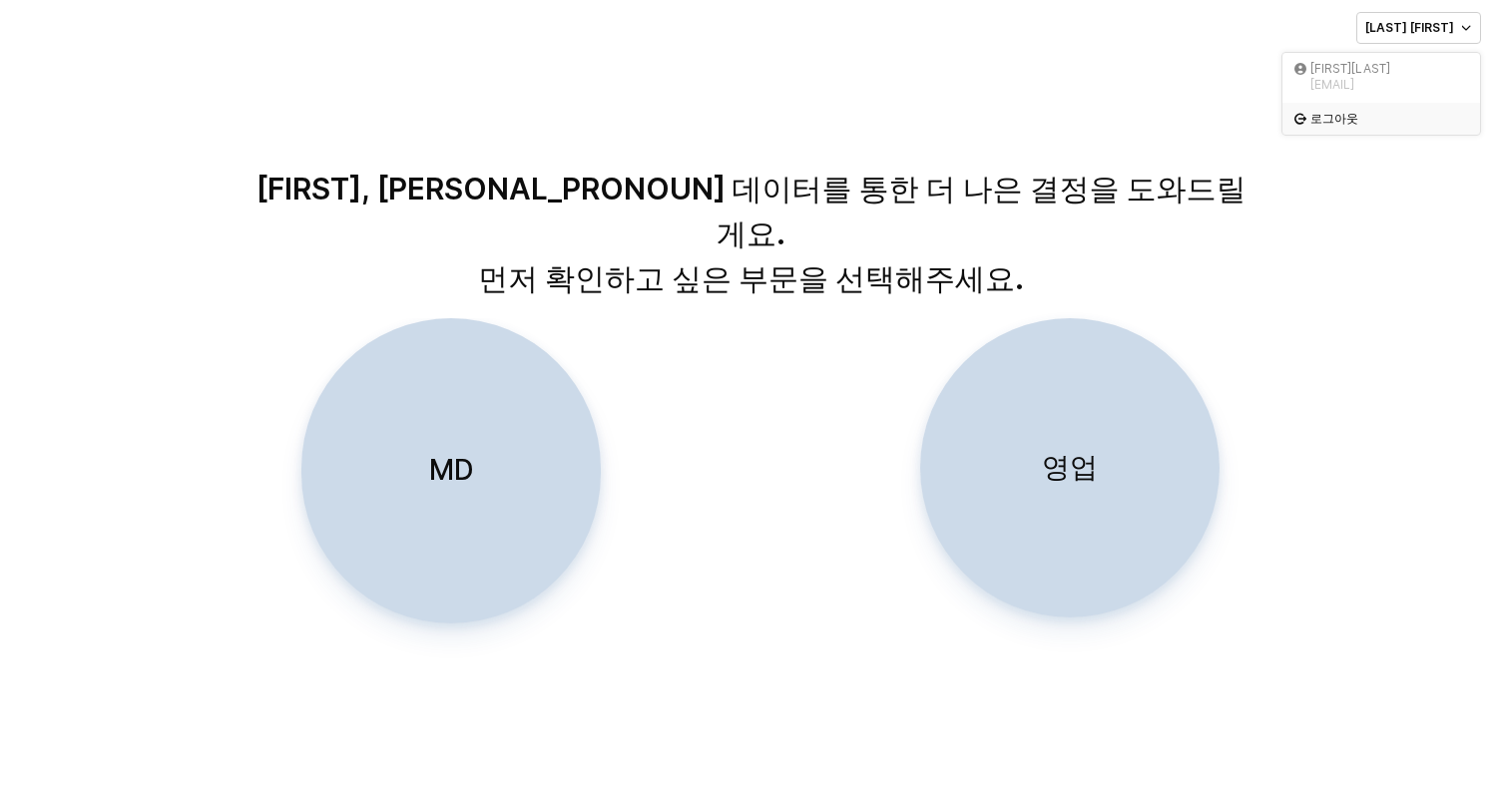 click on "로그아웃" at bounding box center (1381, 119) 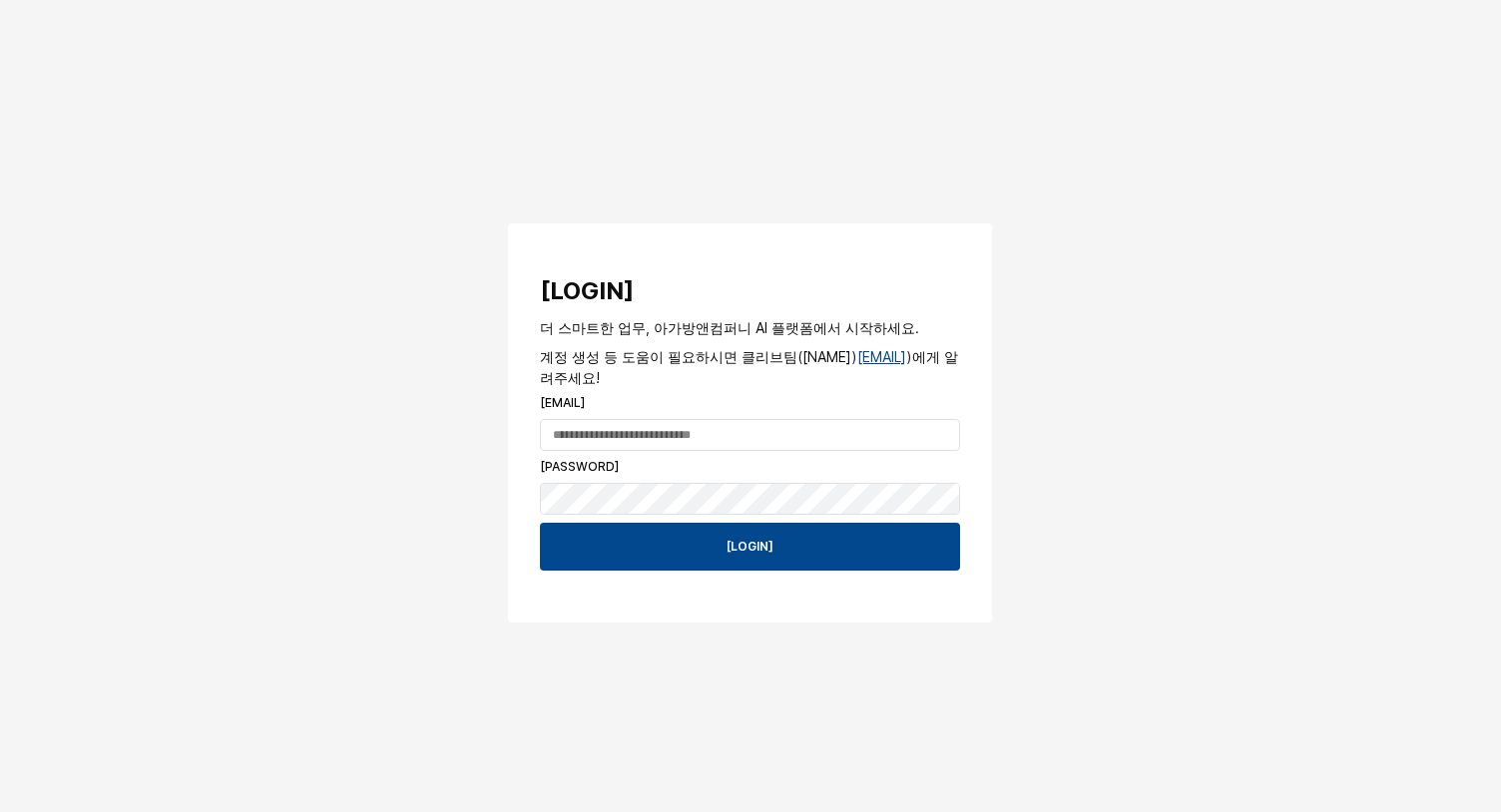 scroll, scrollTop: 0, scrollLeft: 0, axis: both 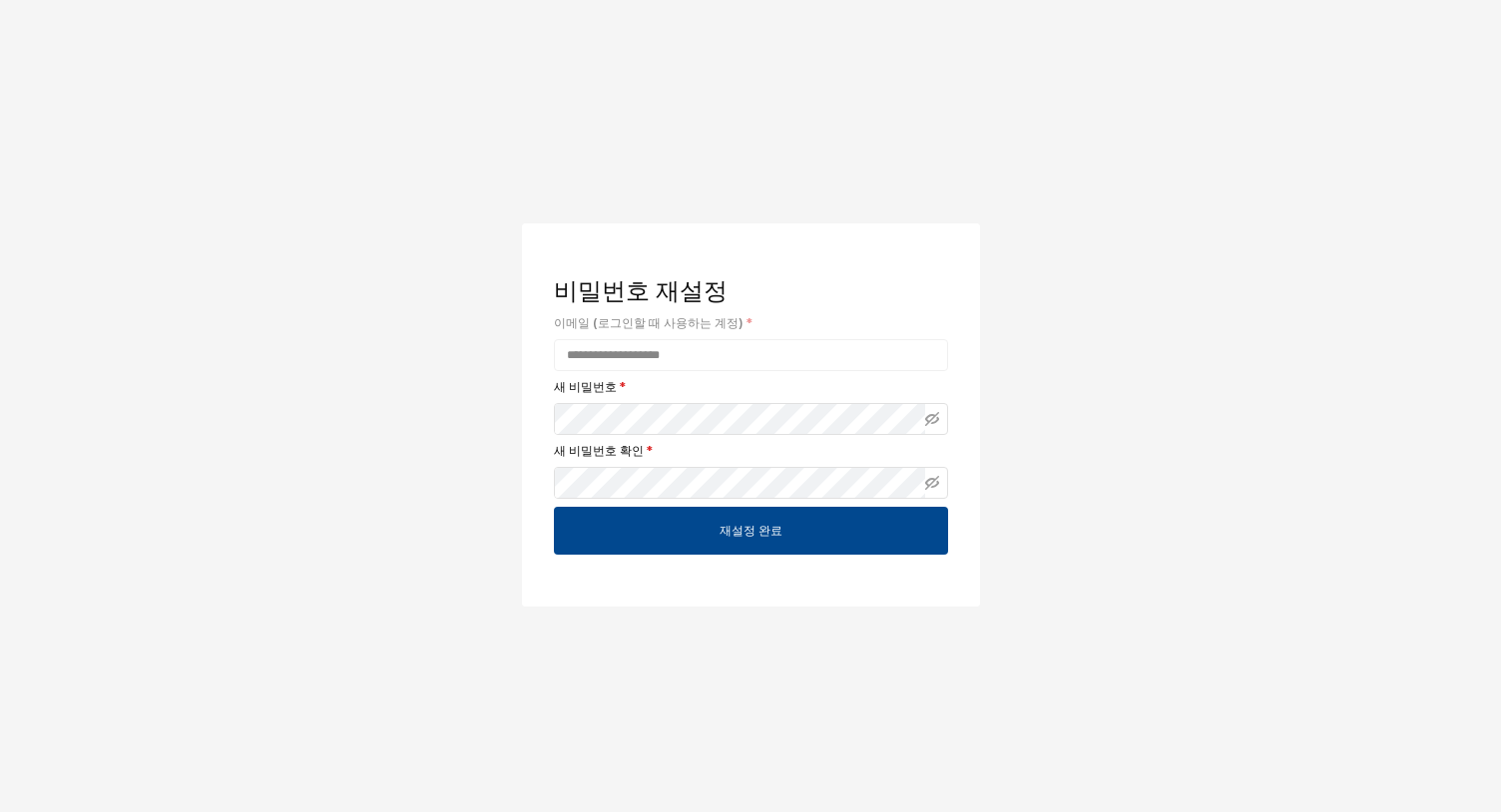click on "**********" at bounding box center (750, 406) 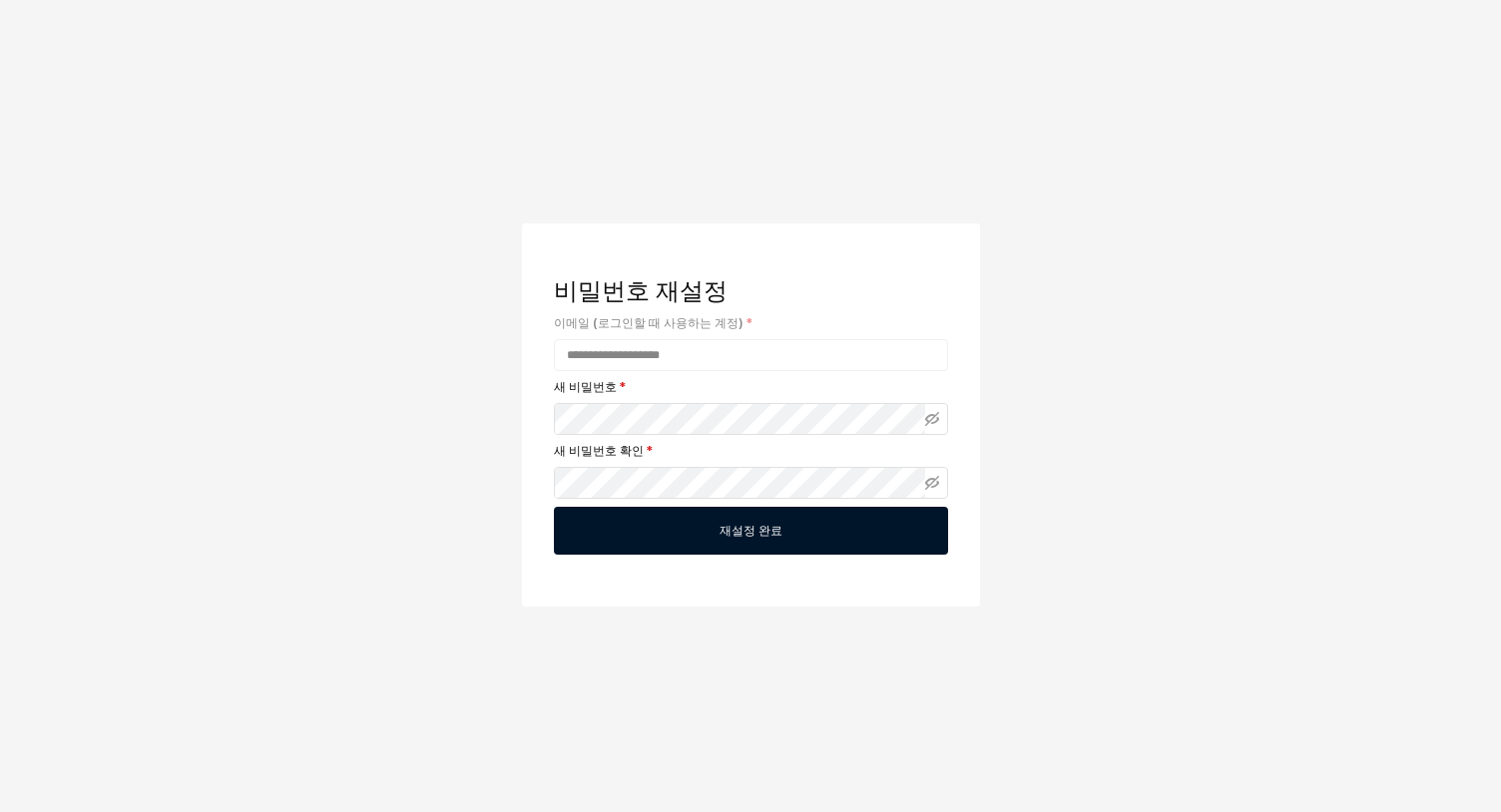 click on "재설정 완료" at bounding box center (750, 531) 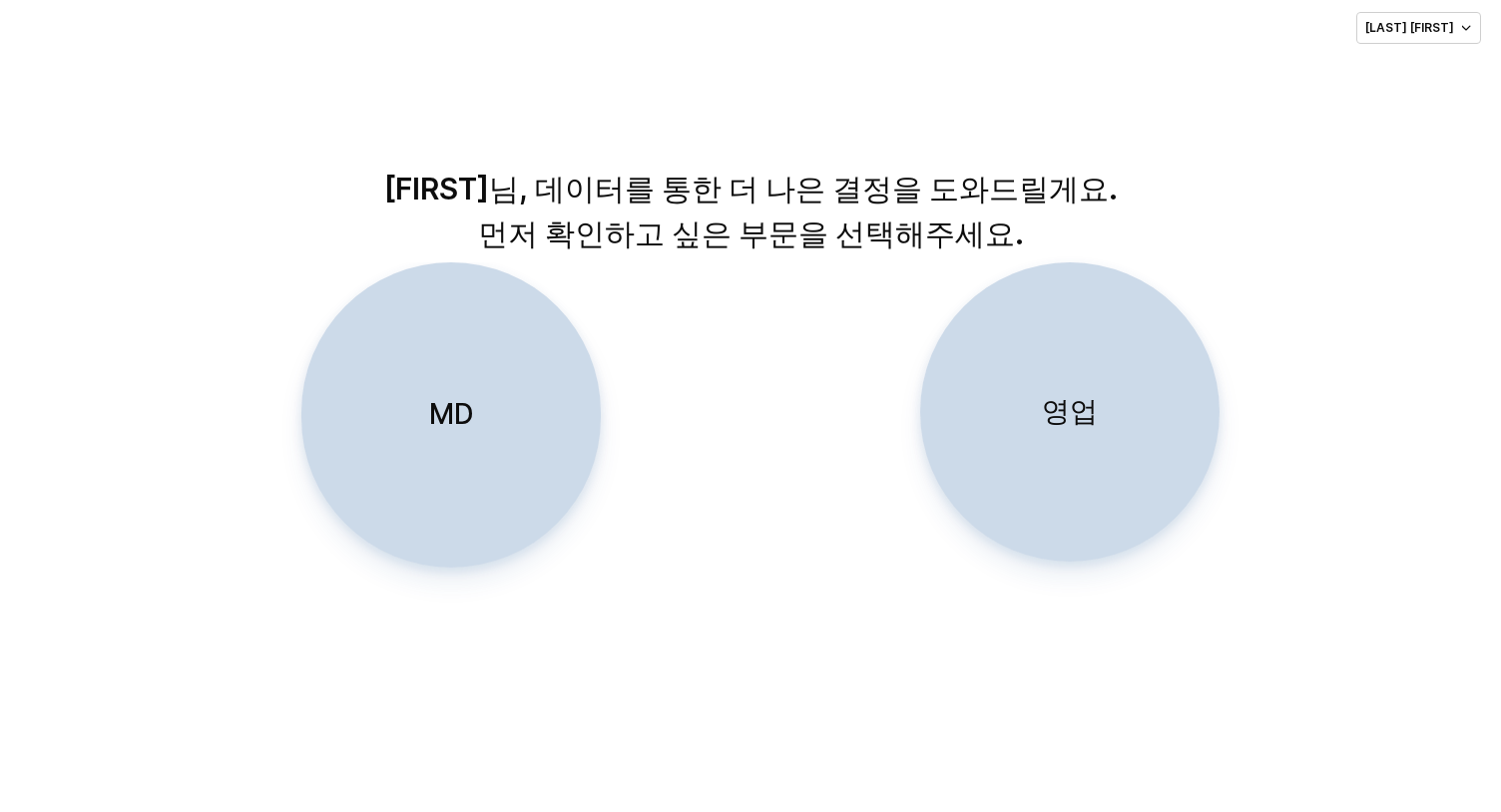 scroll, scrollTop: 0, scrollLeft: 0, axis: both 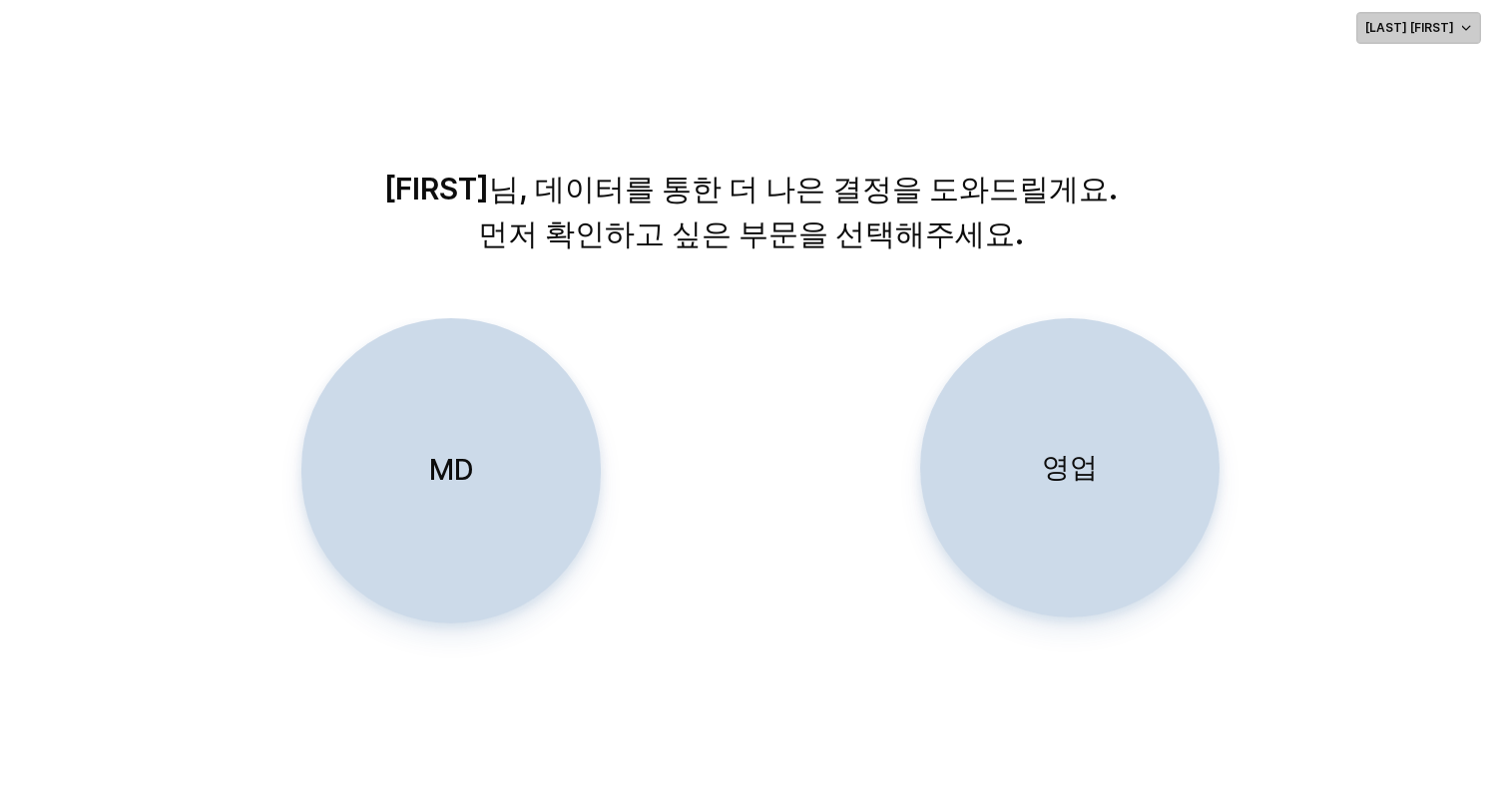 click on "[LAST] [FIRST]" at bounding box center [1418, 28] 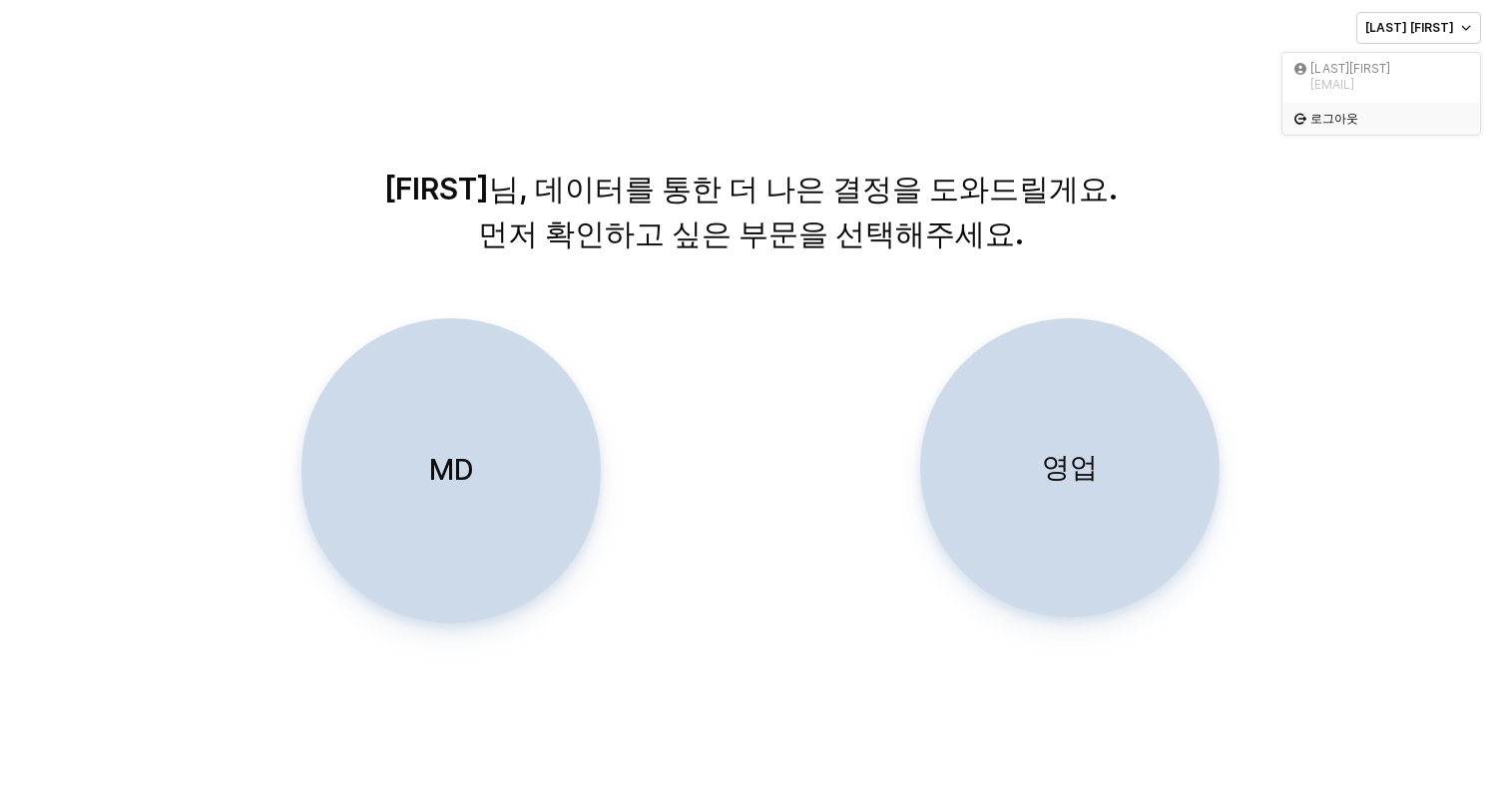 click on "로그아웃" at bounding box center [1383, 119] 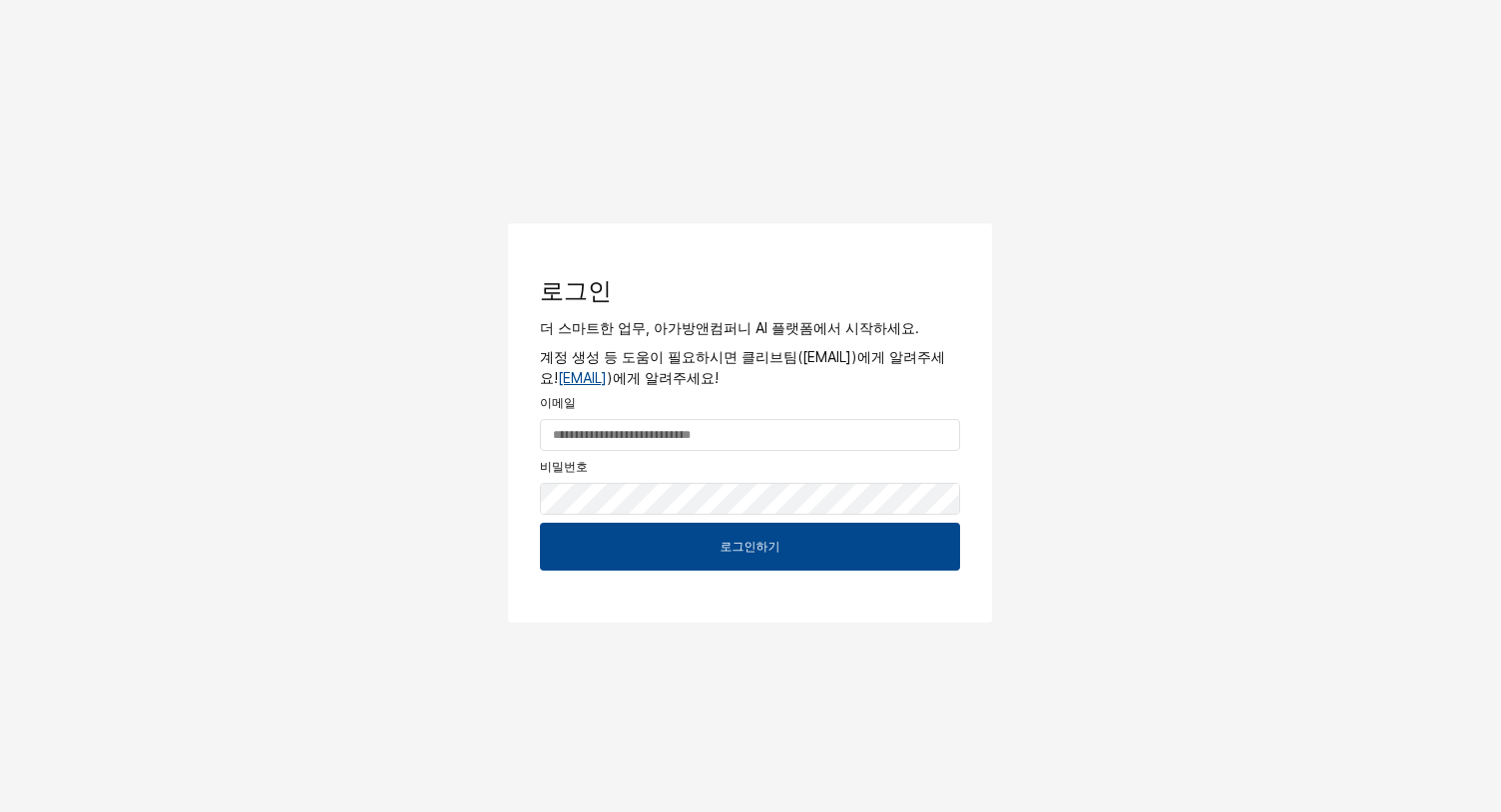 scroll, scrollTop: 0, scrollLeft: 0, axis: both 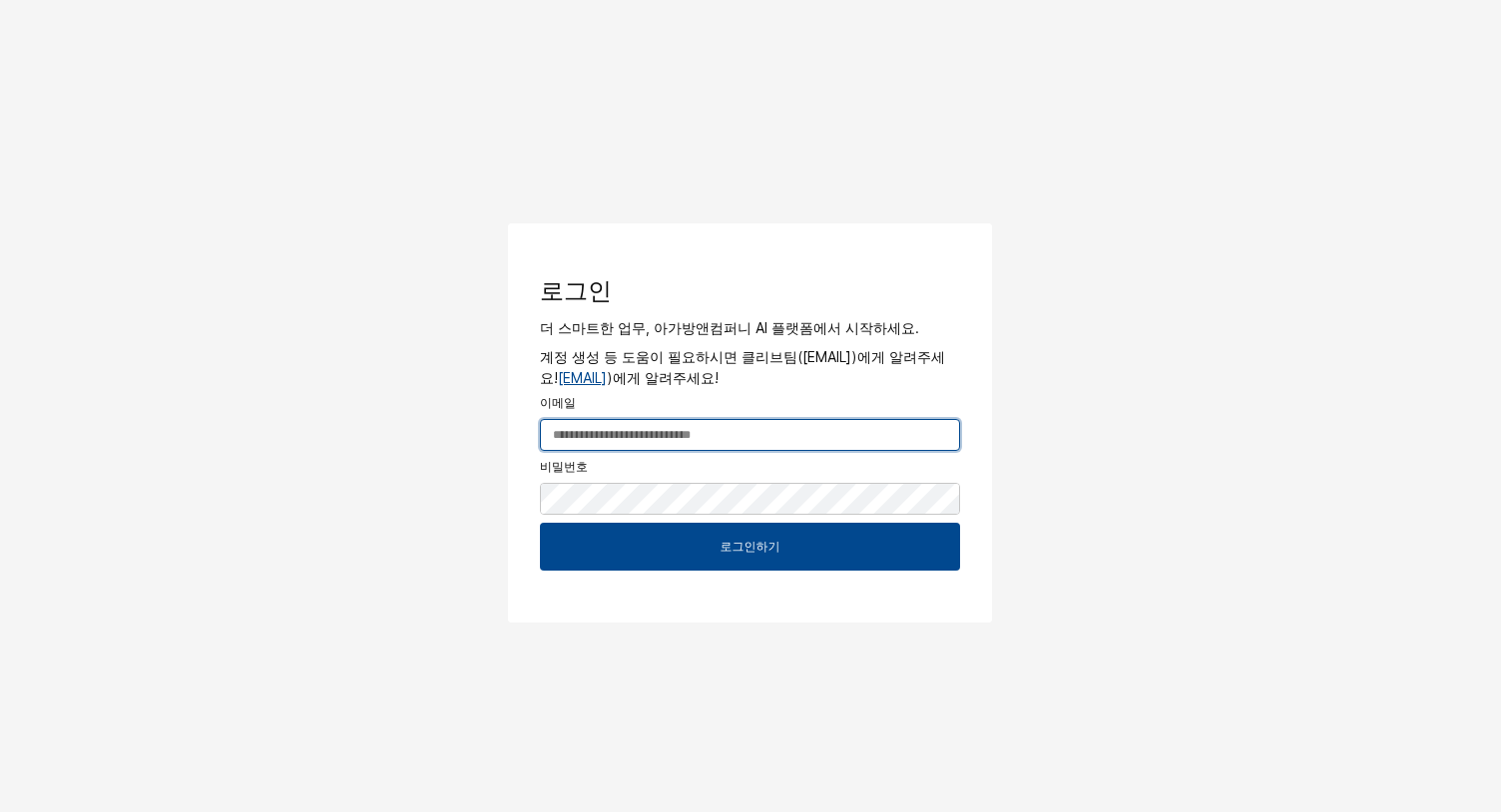 type on "**********" 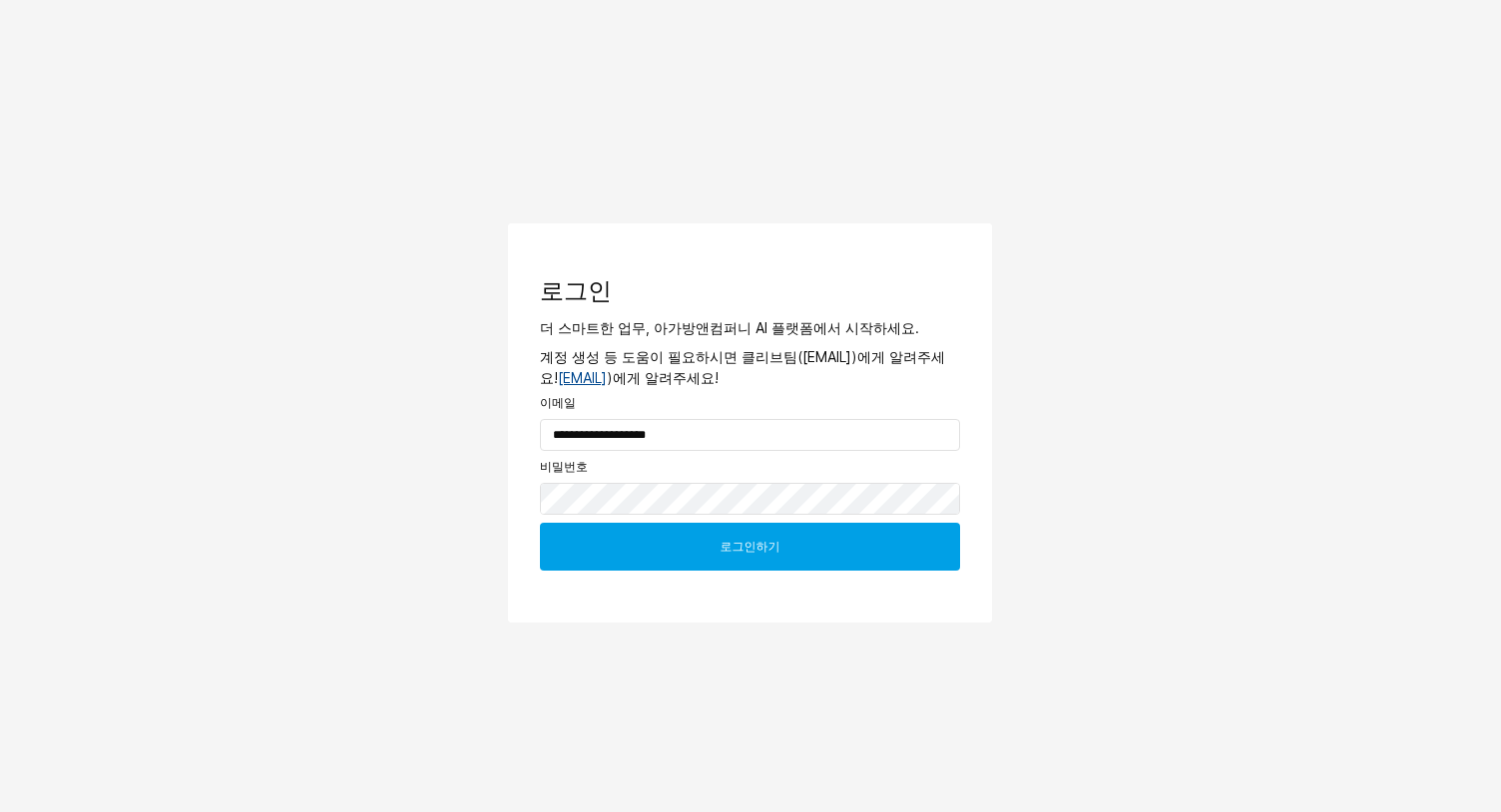 click on "로그인하기" at bounding box center [750, 547] 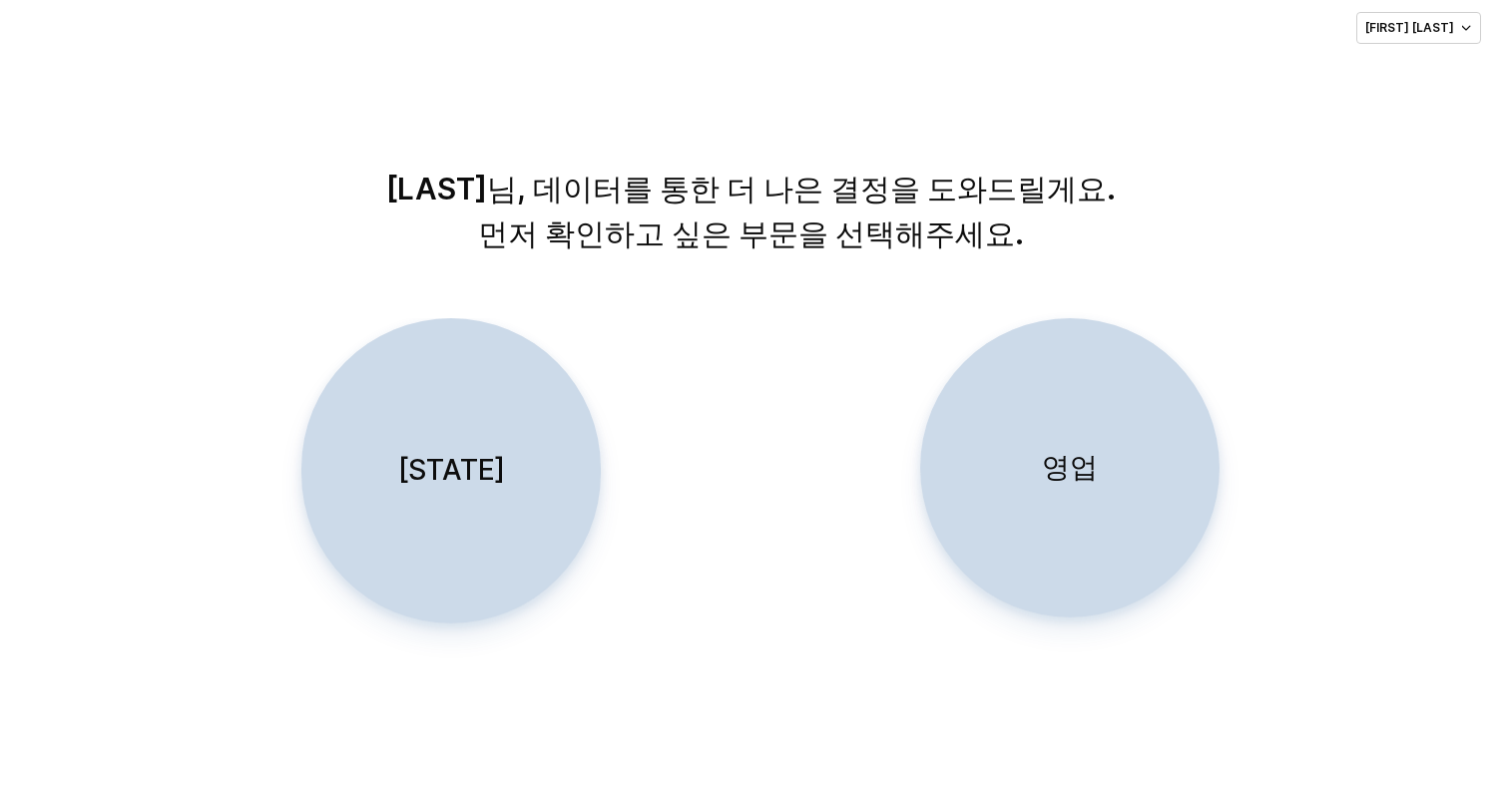 scroll, scrollTop: 0, scrollLeft: 0, axis: both 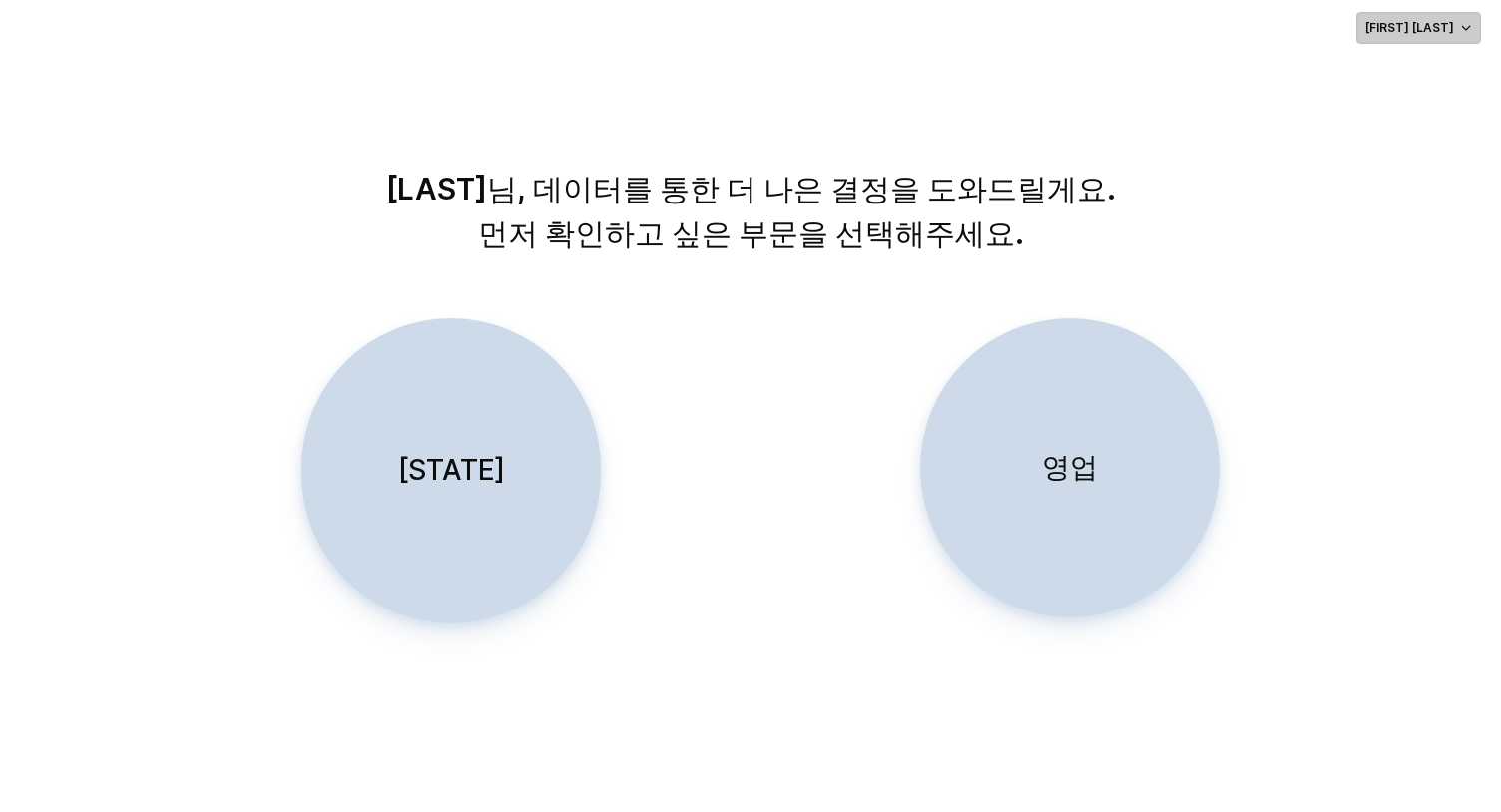 click on "[FIRST] [LAST]" at bounding box center (1409, 28) 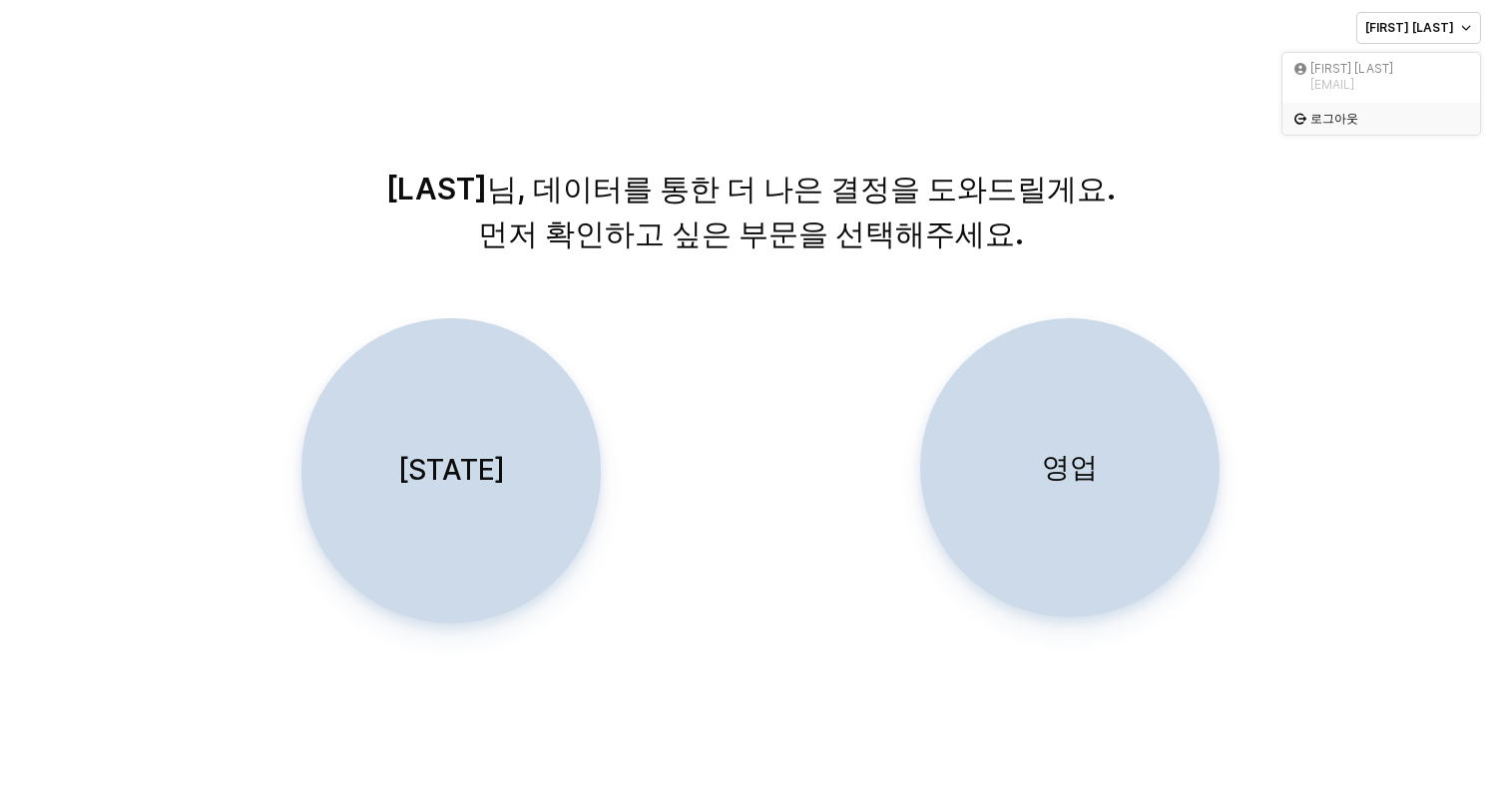 click on "로그아웃" at bounding box center (1375, 119) 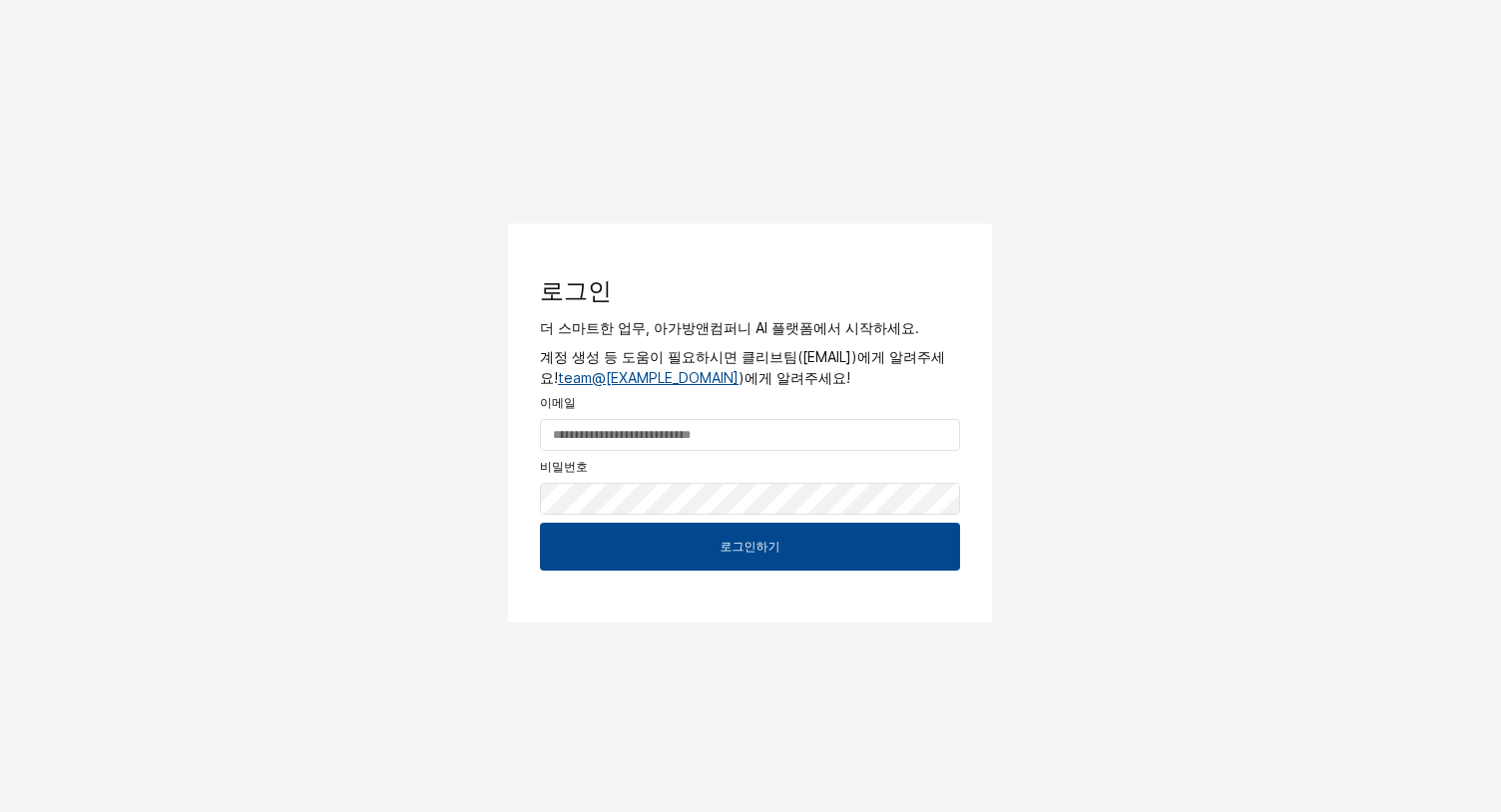 scroll, scrollTop: 0, scrollLeft: 0, axis: both 